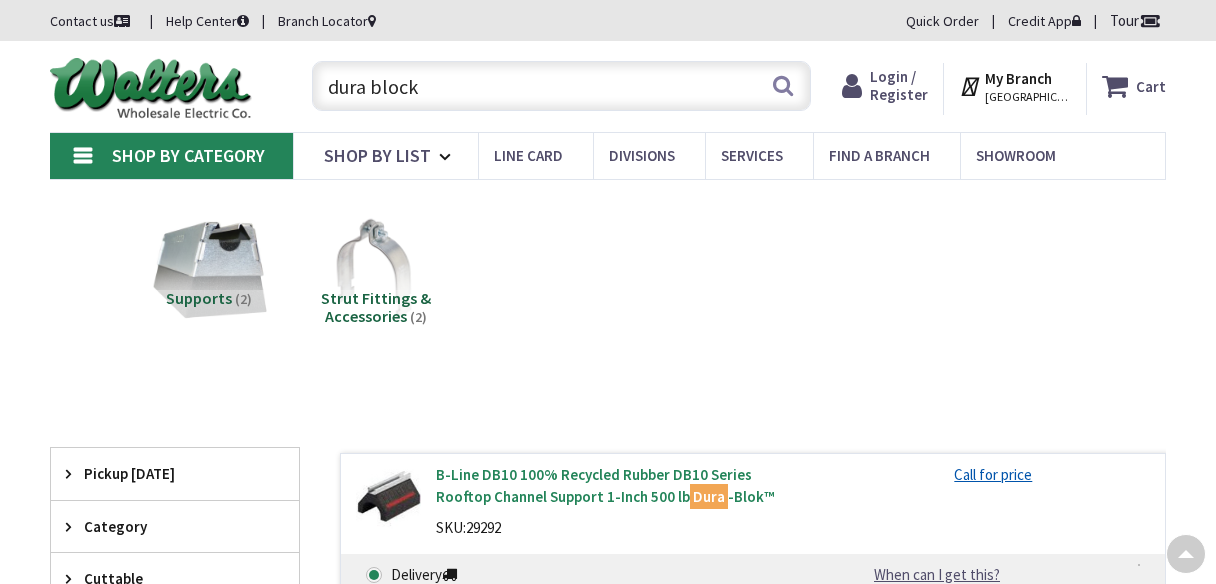 scroll, scrollTop: 0, scrollLeft: 0, axis: both 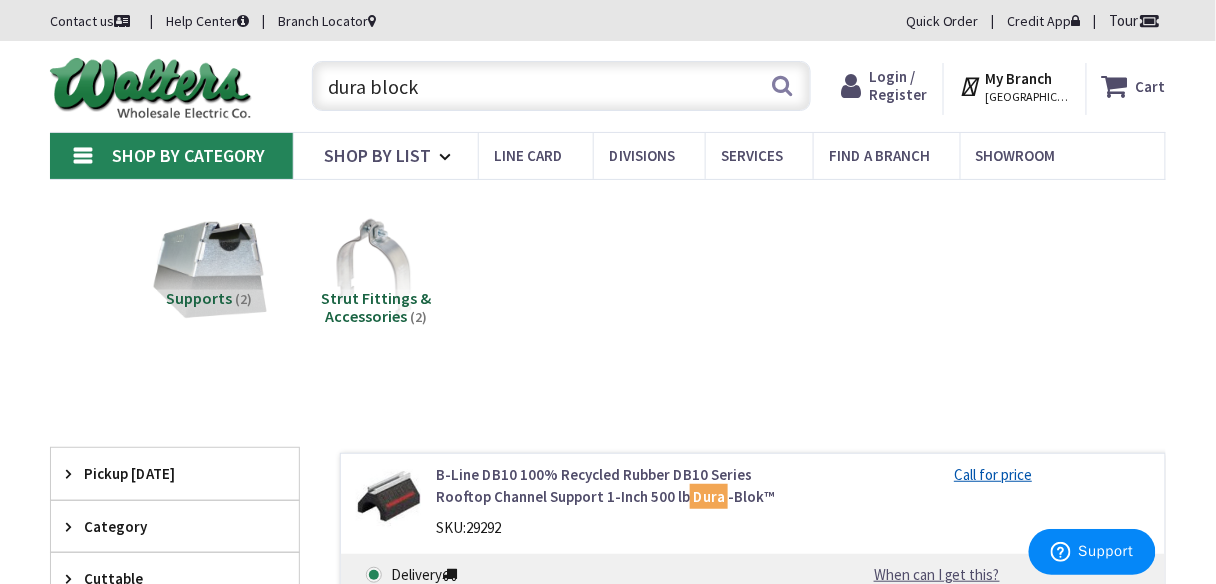 drag, startPoint x: 440, startPoint y: 99, endPoint x: 213, endPoint y: 110, distance: 227.26636 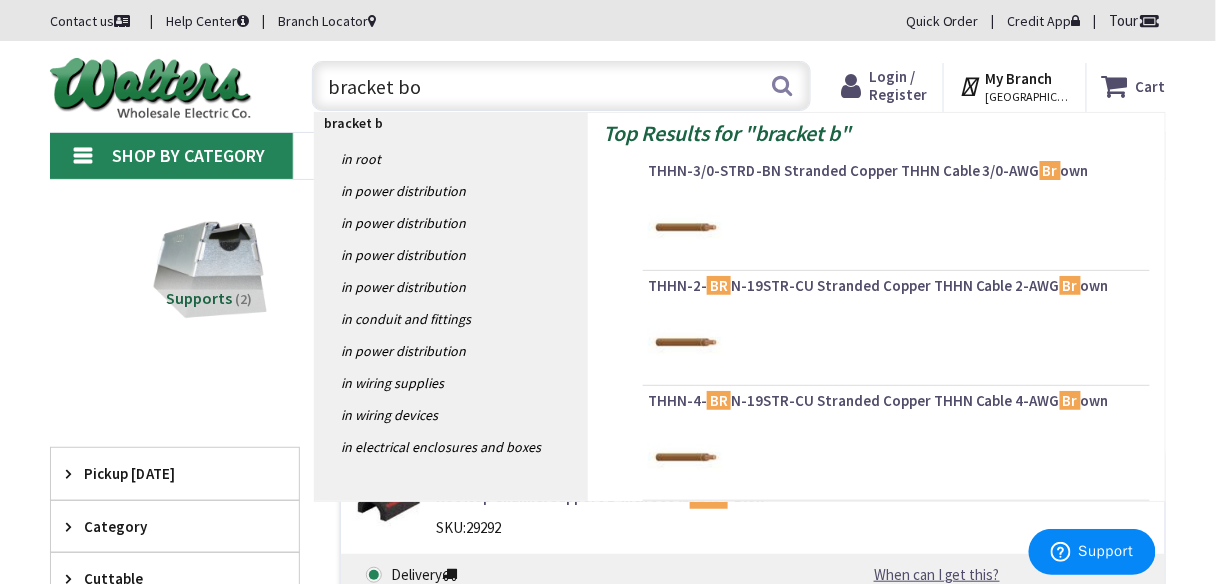 type on "bracket box" 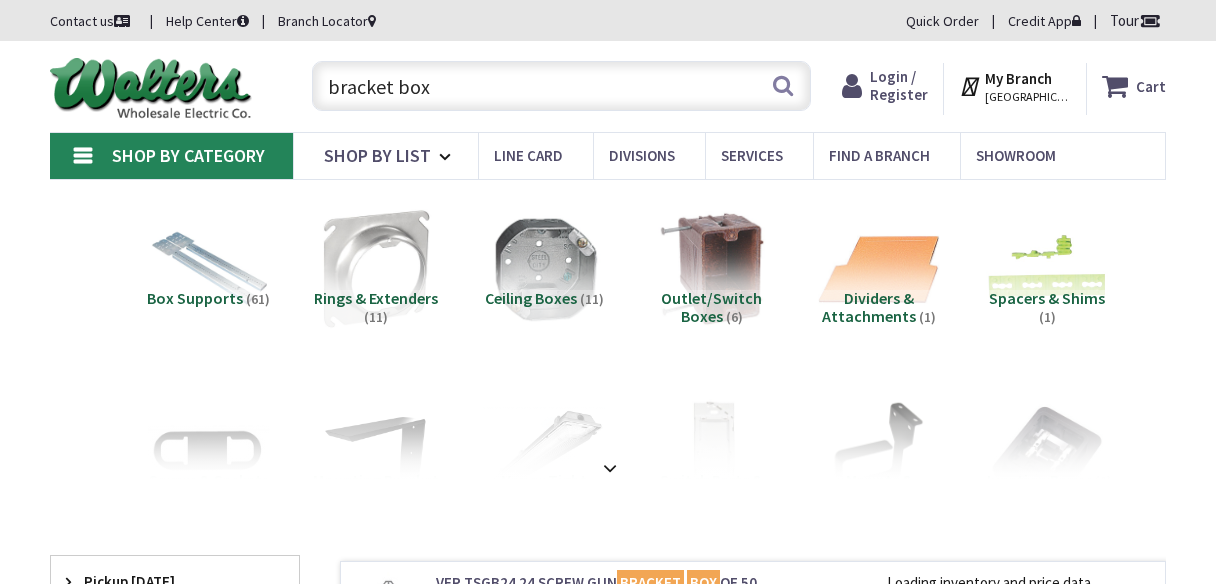 scroll, scrollTop: 0, scrollLeft: 0, axis: both 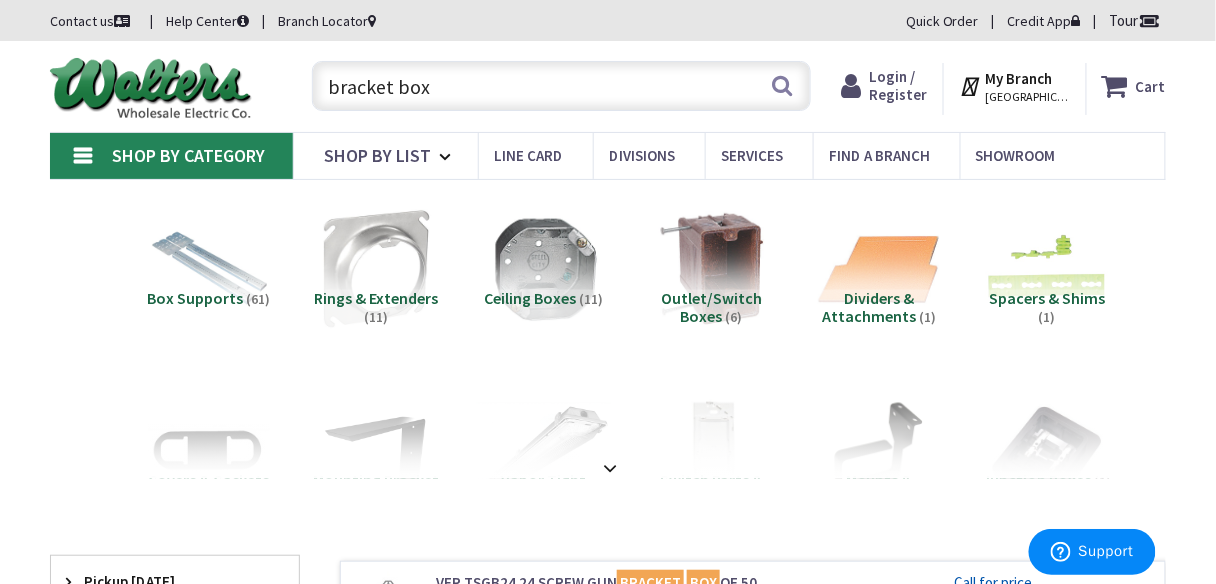 click at bounding box center (610, 468) 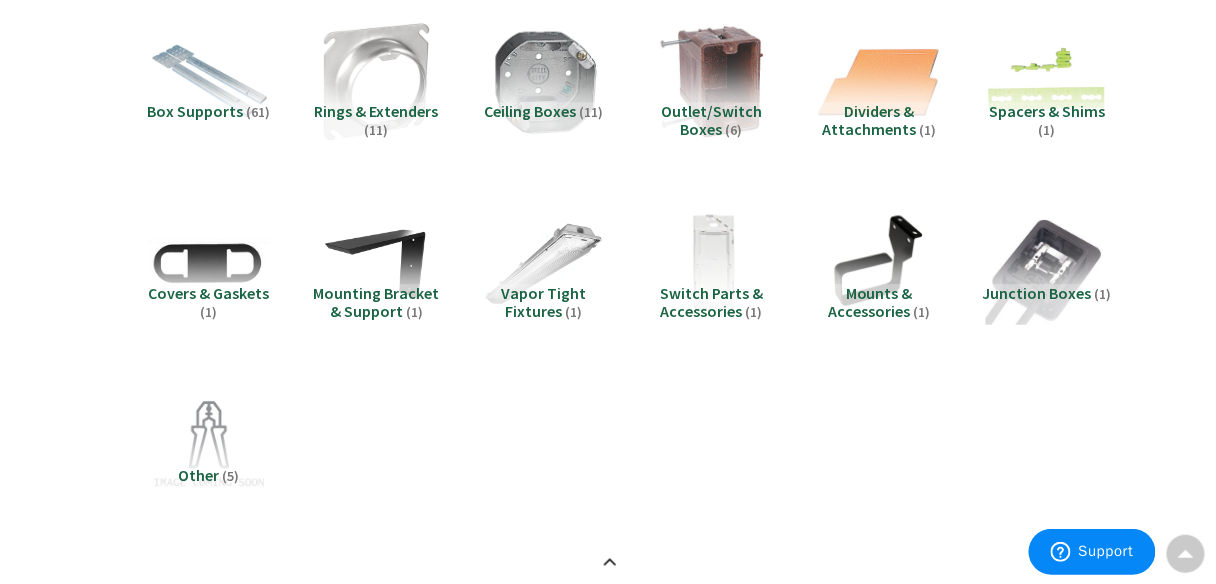 scroll, scrollTop: 160, scrollLeft: 0, axis: vertical 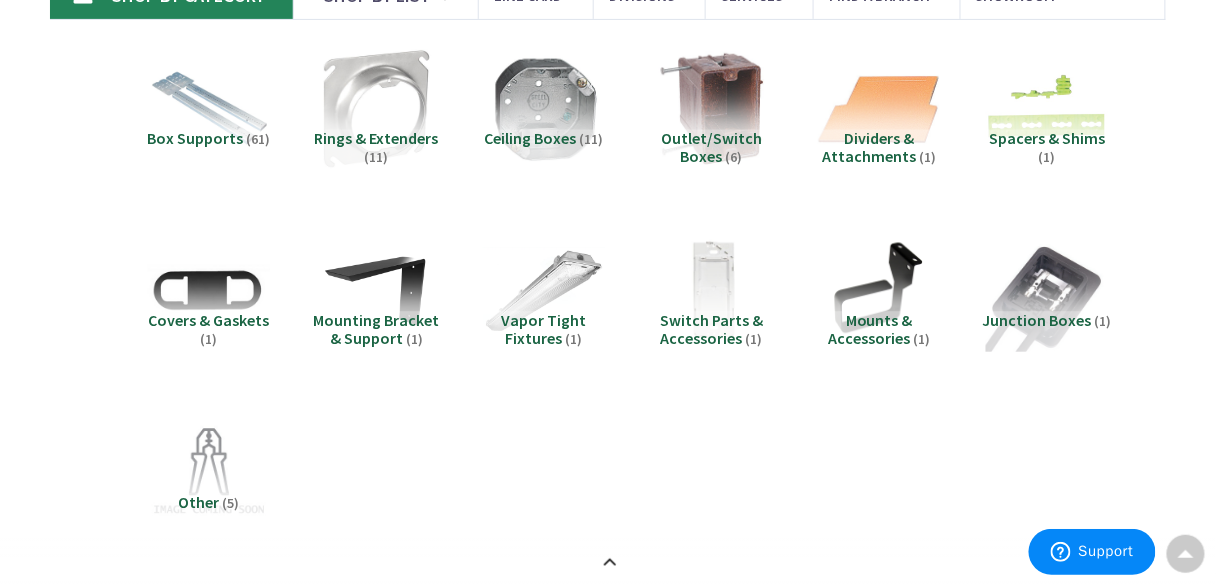click on "Mounting Bracket & Support" at bounding box center [376, 329] 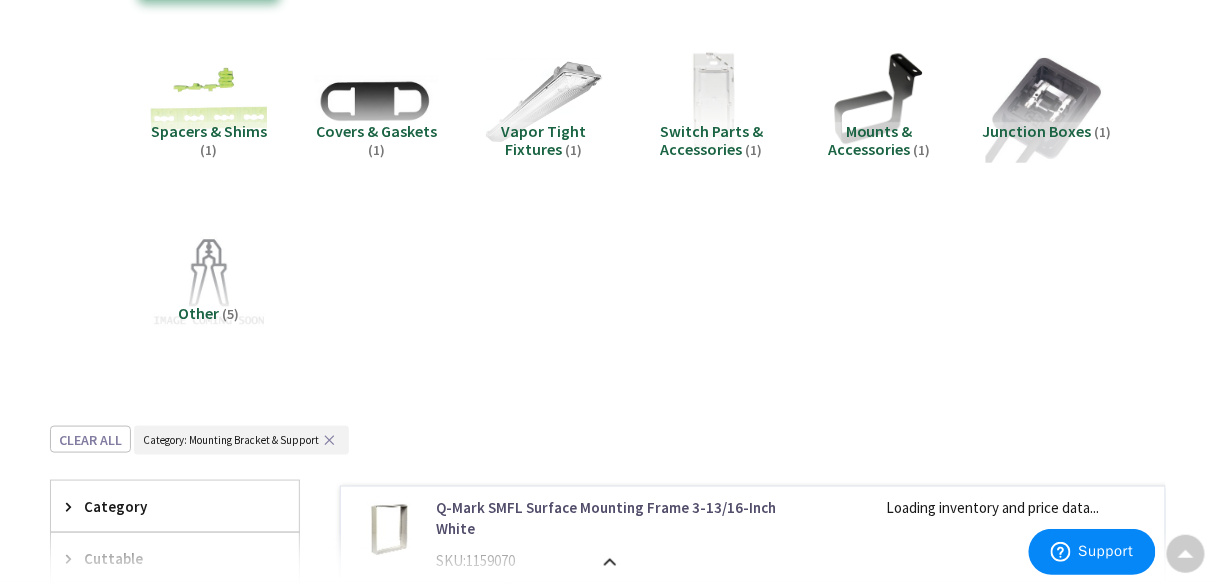 scroll, scrollTop: 0, scrollLeft: 0, axis: both 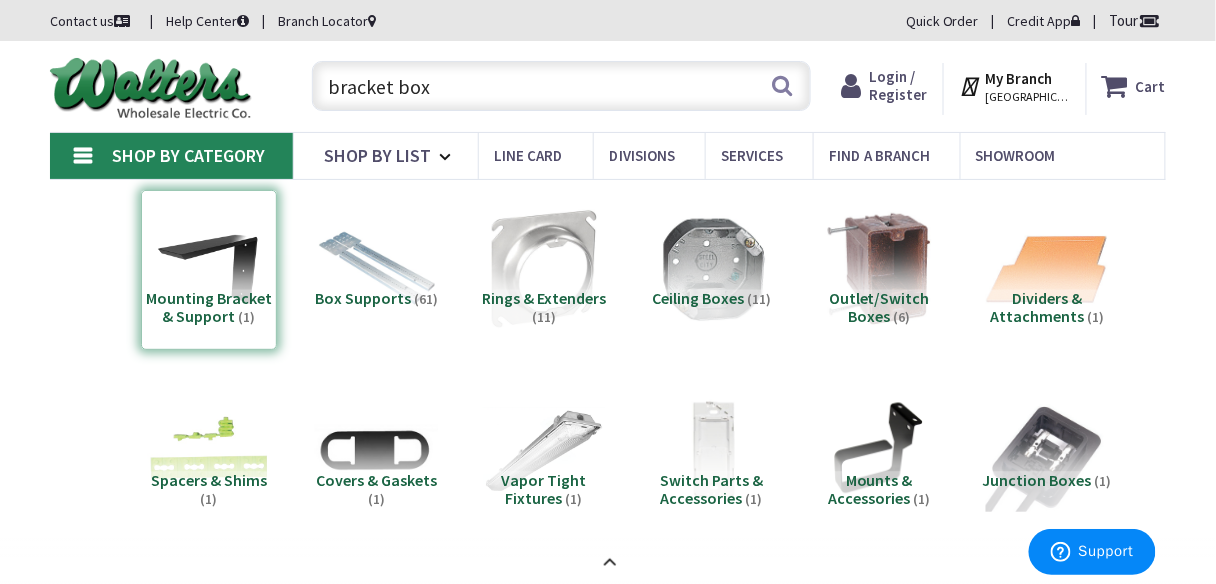 drag, startPoint x: 517, startPoint y: 97, endPoint x: 161, endPoint y: 95, distance: 356.0056 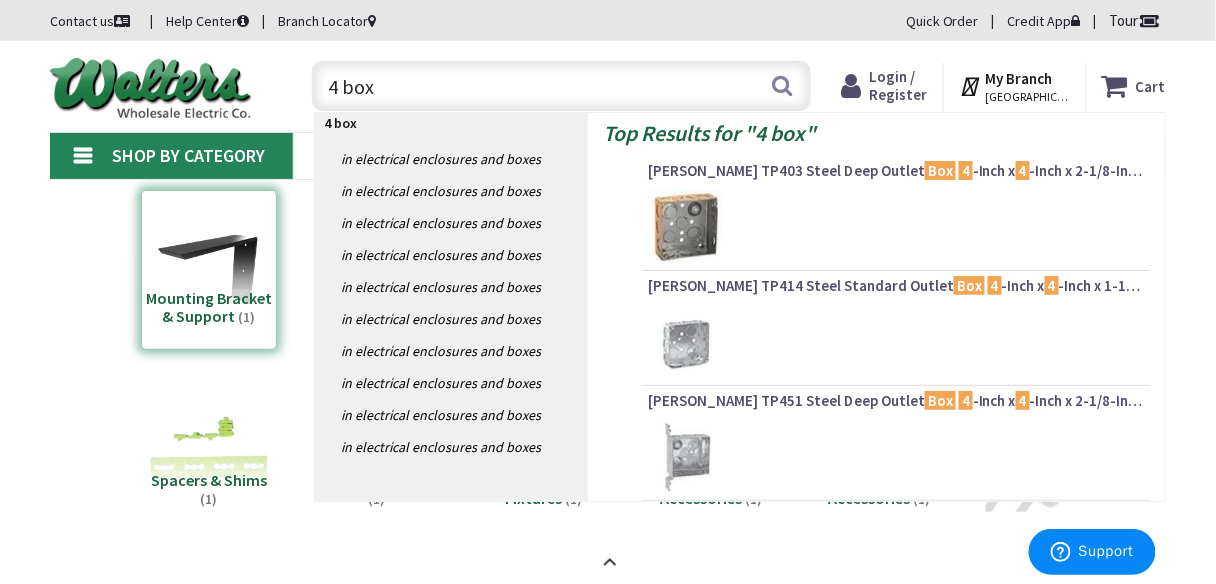 type on "4 box" 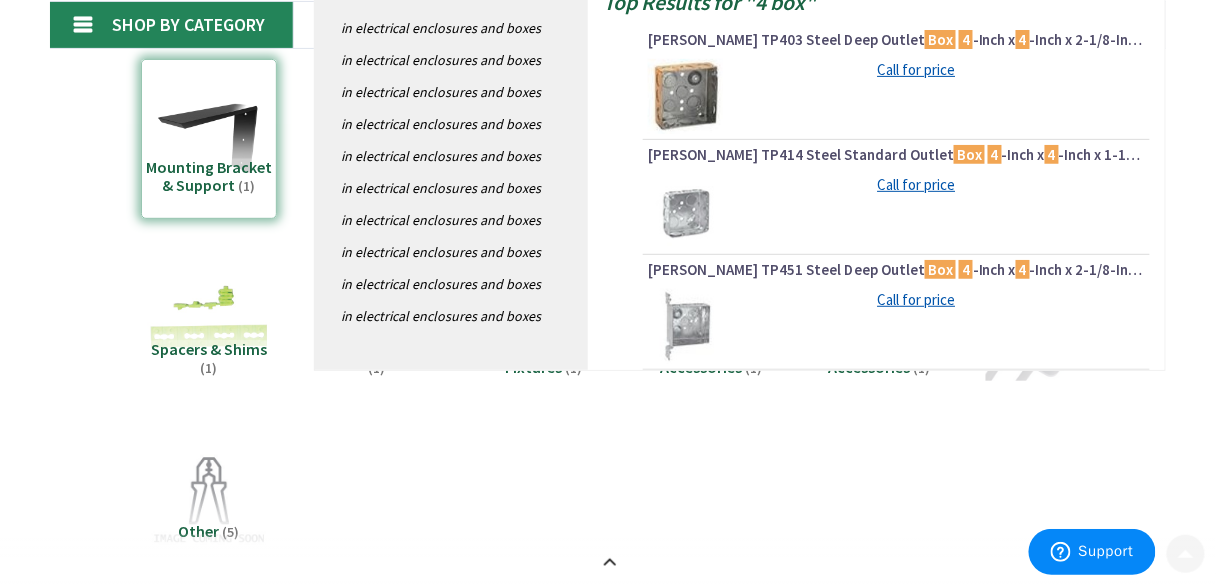 scroll, scrollTop: 160, scrollLeft: 0, axis: vertical 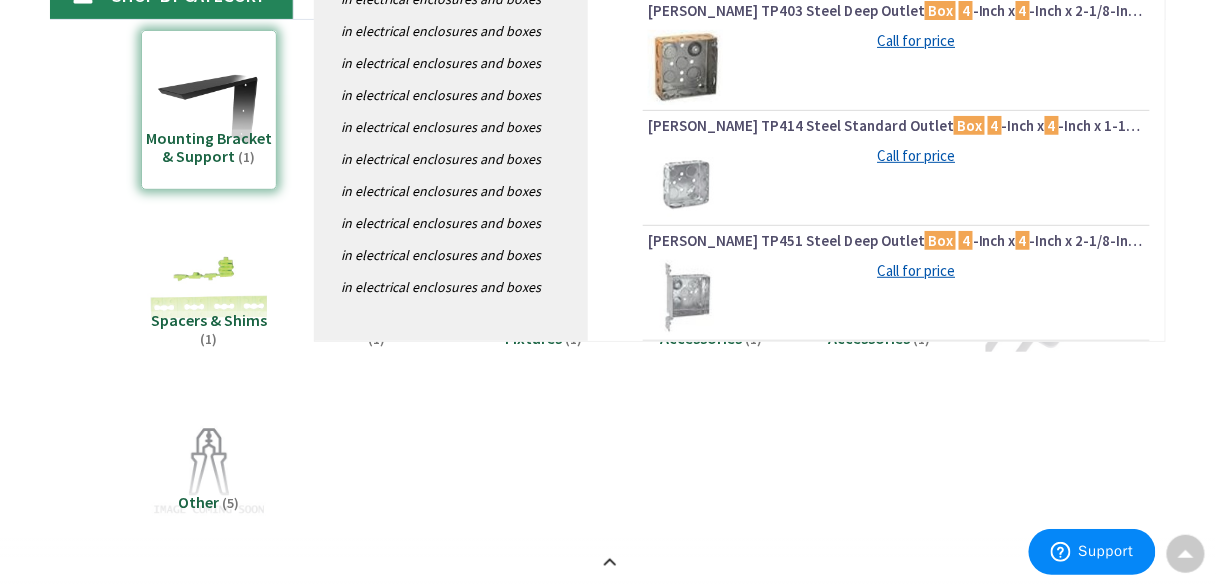 click on "Top Results for " 4 box "
Crouse-Hinds TP403 Steel Deep Outlet  Box   4 -Inch x  4 -Inch x 2-1/8-Inch 30.3-Cubic-Inch
Call for price
Crouse-Hinds TP414 Steel Standard Outlet  Box   4 -Inch x  4 -Inch x 1-1/2-Inch 21-Cubic-Inch
Call for price" at bounding box center [876, 146] 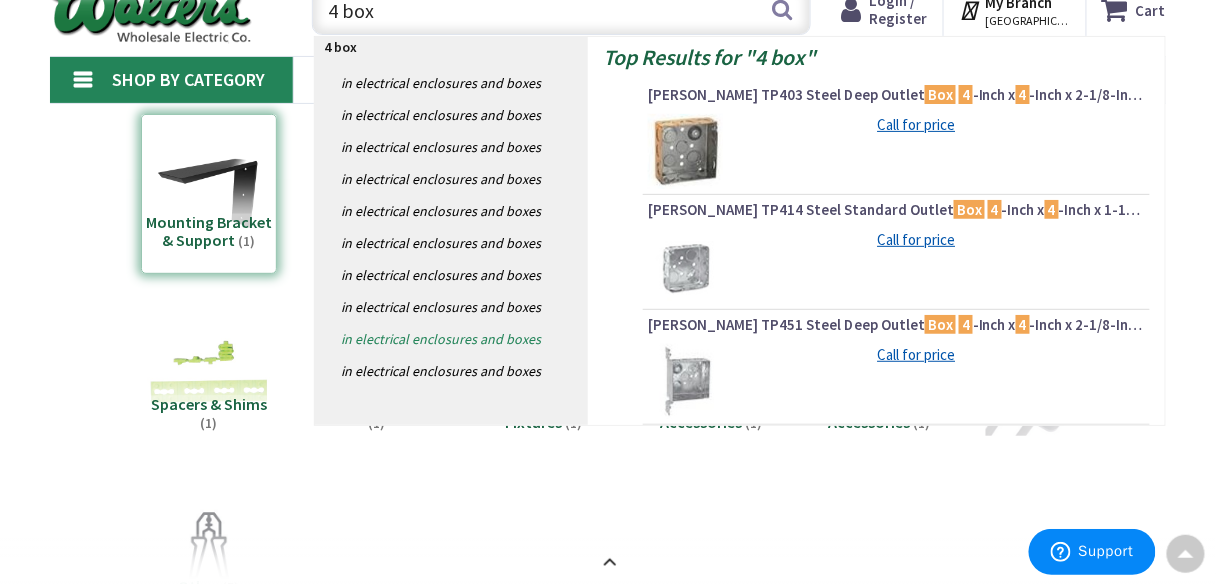 scroll, scrollTop: 0, scrollLeft: 0, axis: both 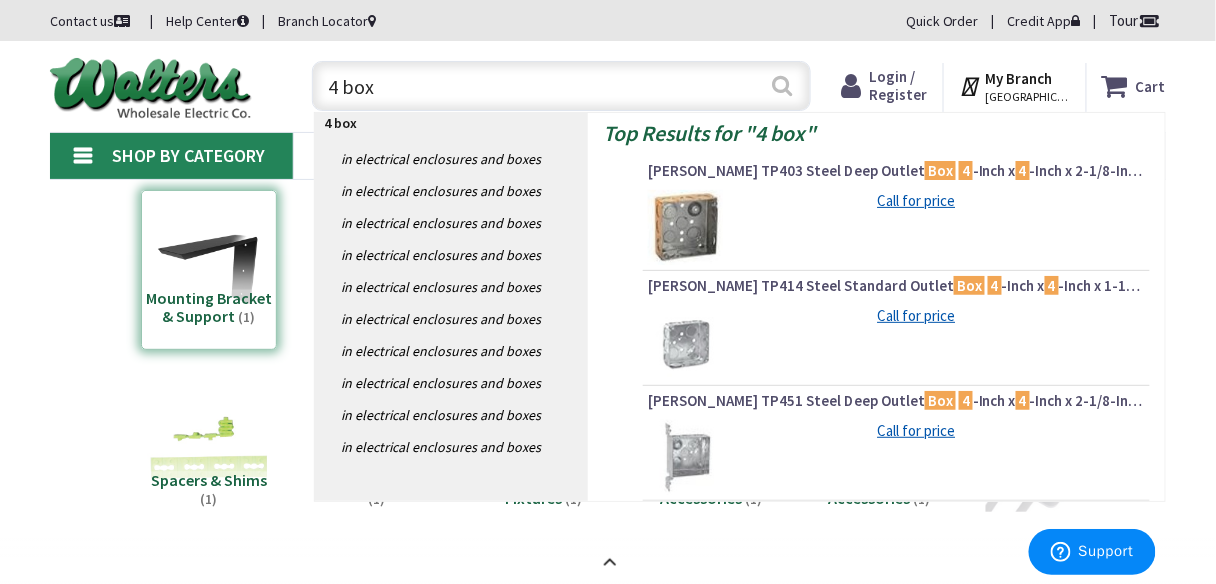 click on "Search" at bounding box center [783, 85] 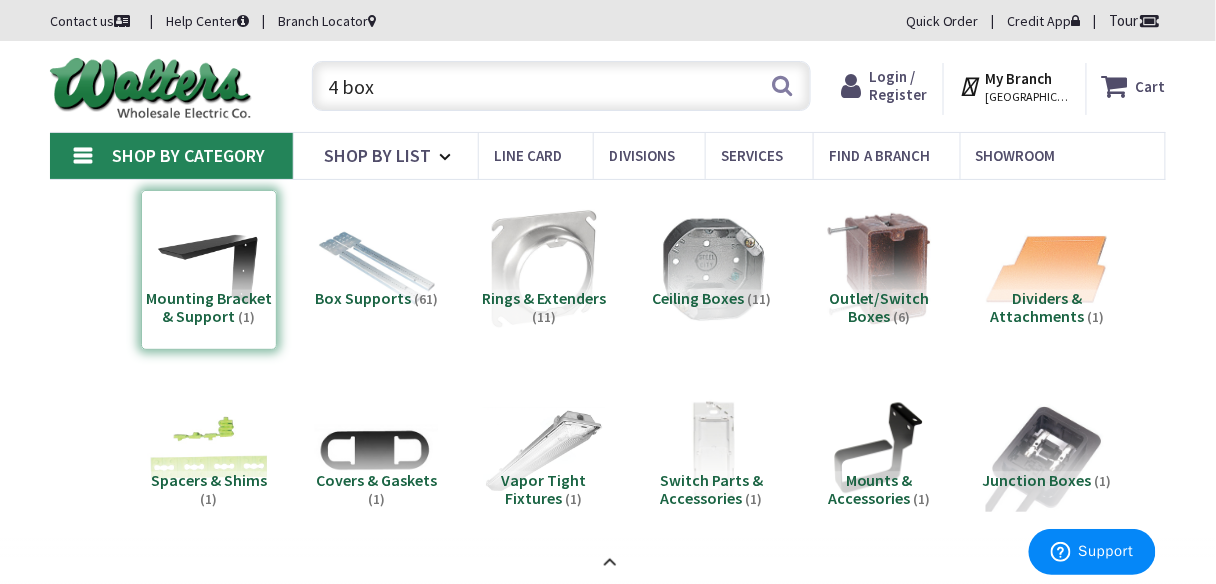 scroll, scrollTop: 62, scrollLeft: 0, axis: vertical 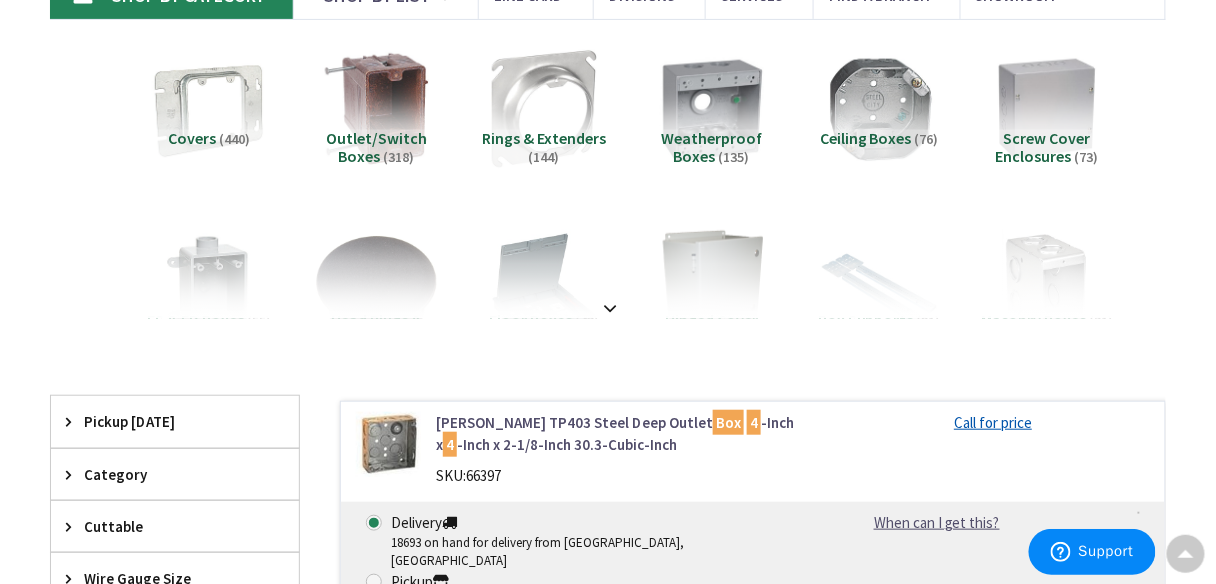 click on "Pickup [DATE]" at bounding box center [175, 421] 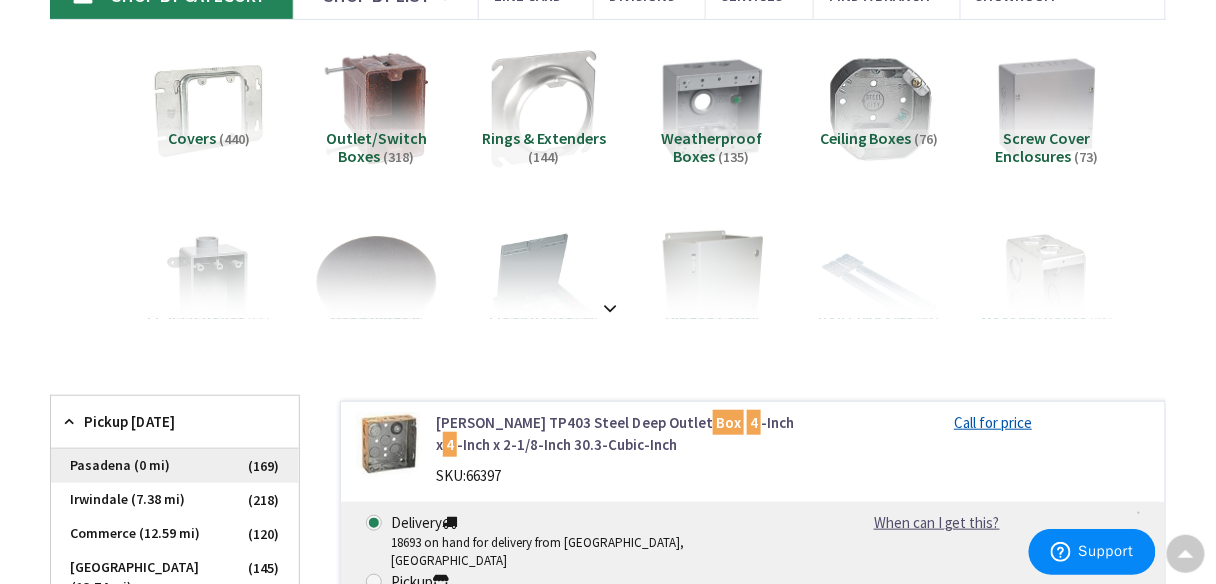 click on "Pasadena (0 mi)" at bounding box center [175, 466] 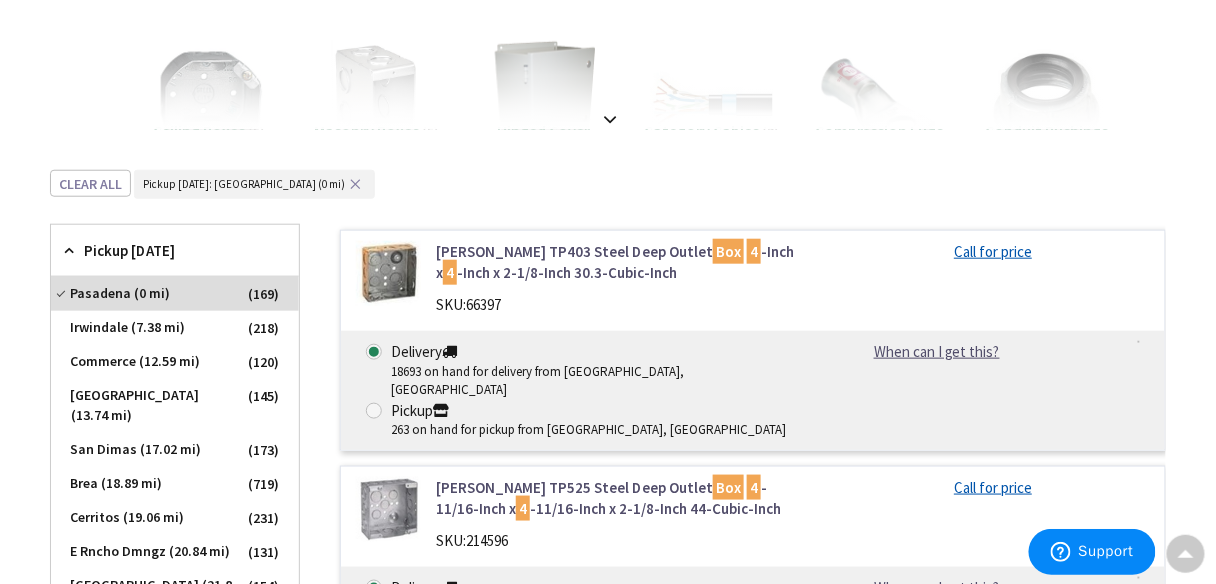 scroll, scrollTop: 400, scrollLeft: 0, axis: vertical 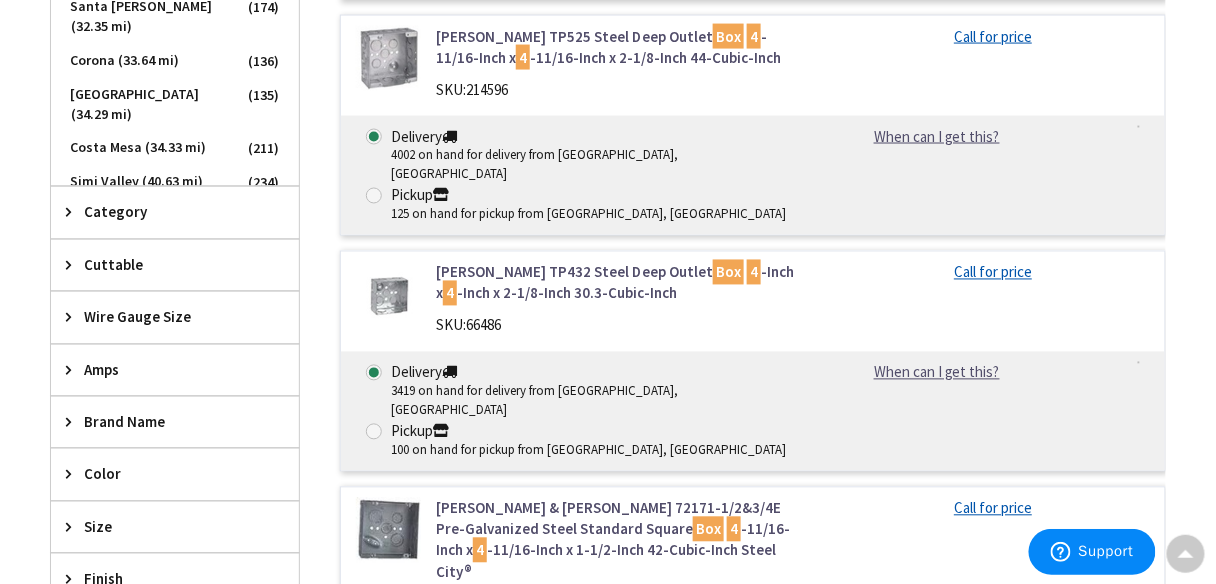 click on "Category" at bounding box center [165, 212] 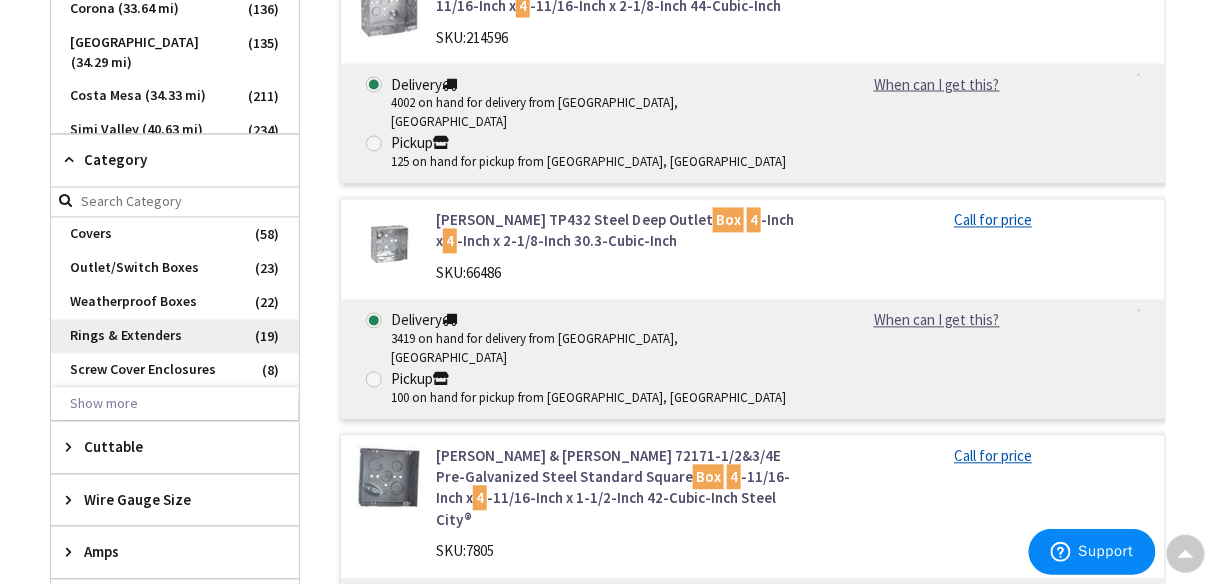 scroll, scrollTop: 880, scrollLeft: 0, axis: vertical 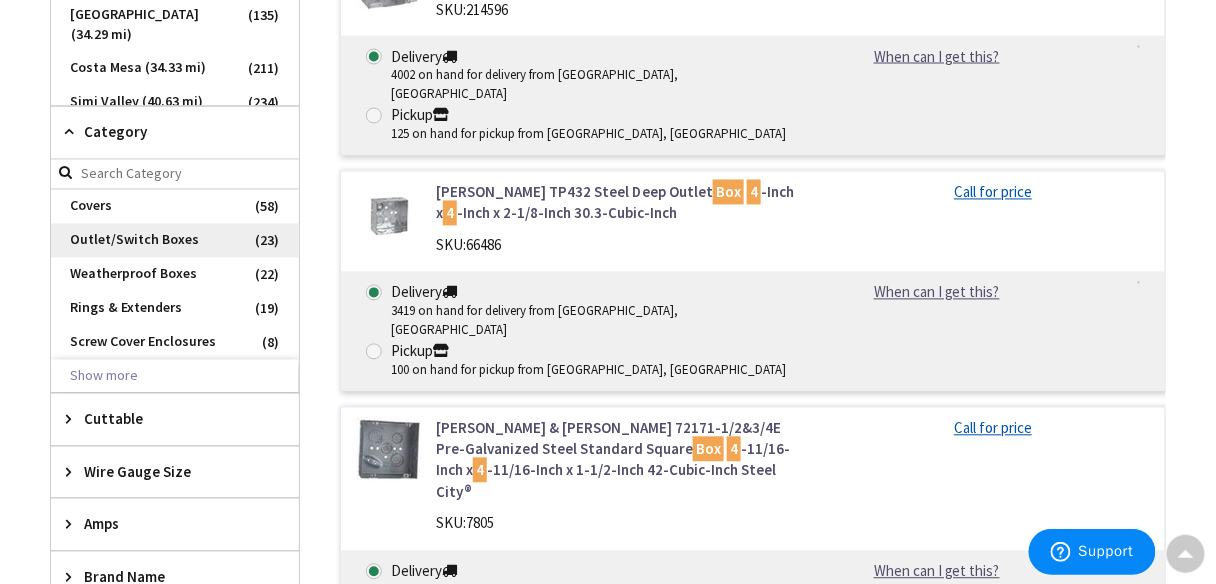 click on "Outlet/Switch Boxes" at bounding box center (175, 241) 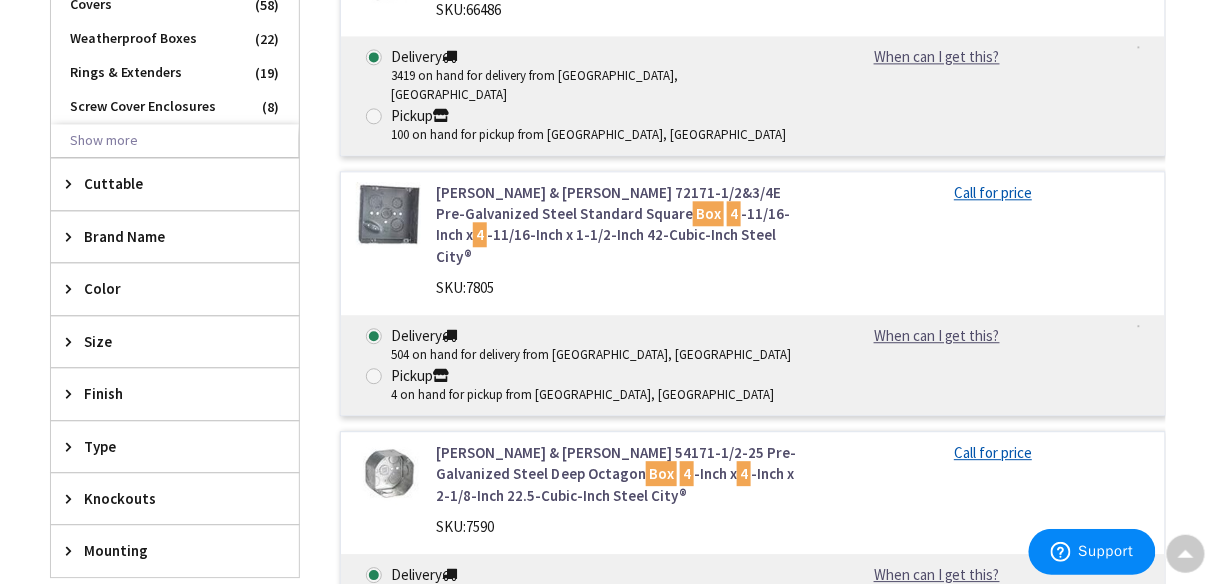 scroll, scrollTop: 1120, scrollLeft: 0, axis: vertical 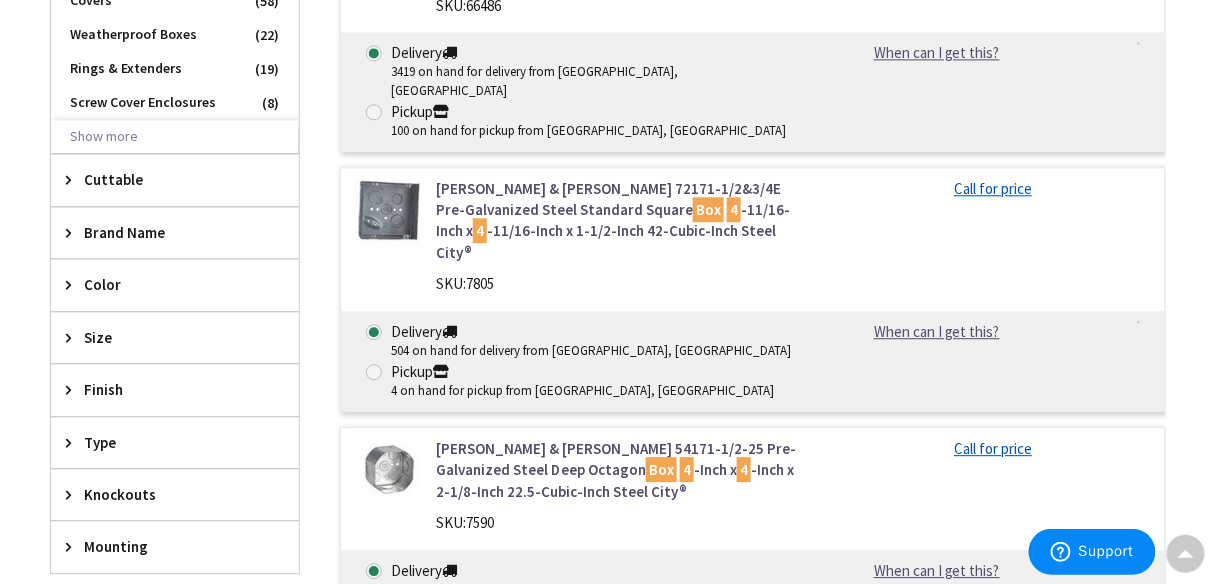 click on "Size" at bounding box center (165, 337) 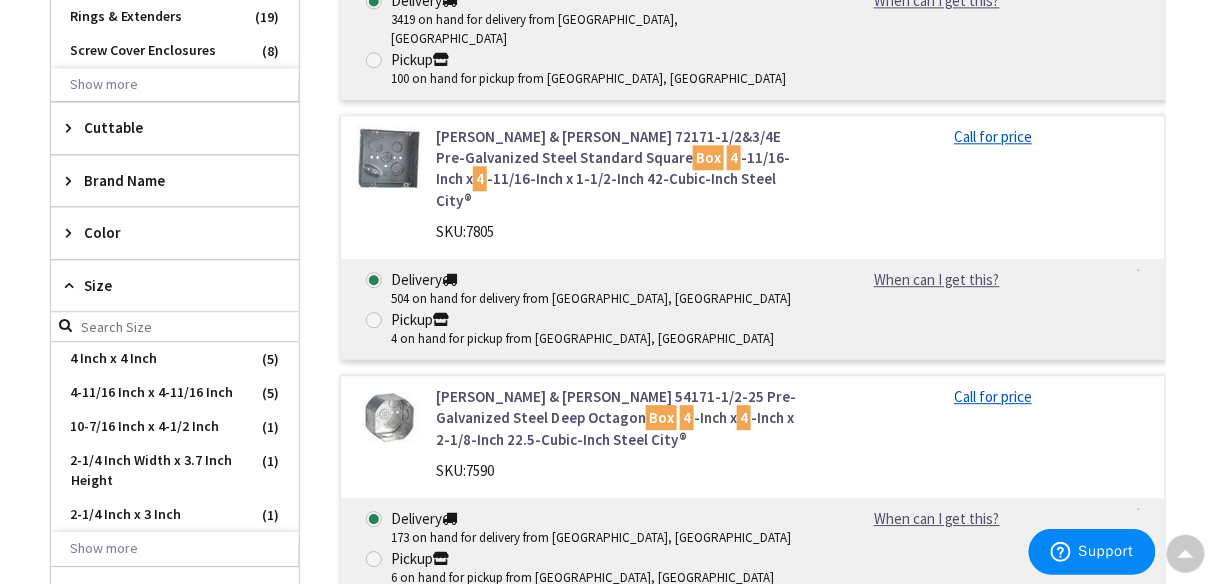 scroll, scrollTop: 1200, scrollLeft: 0, axis: vertical 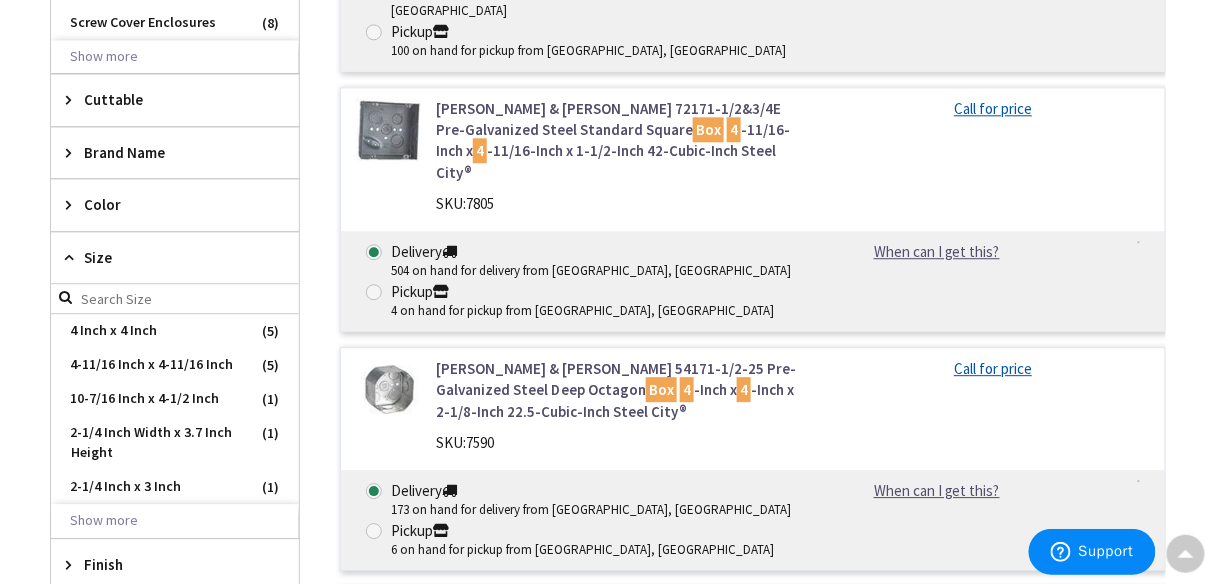 click on "4 Inch x 4 Inch" at bounding box center [175, 331] 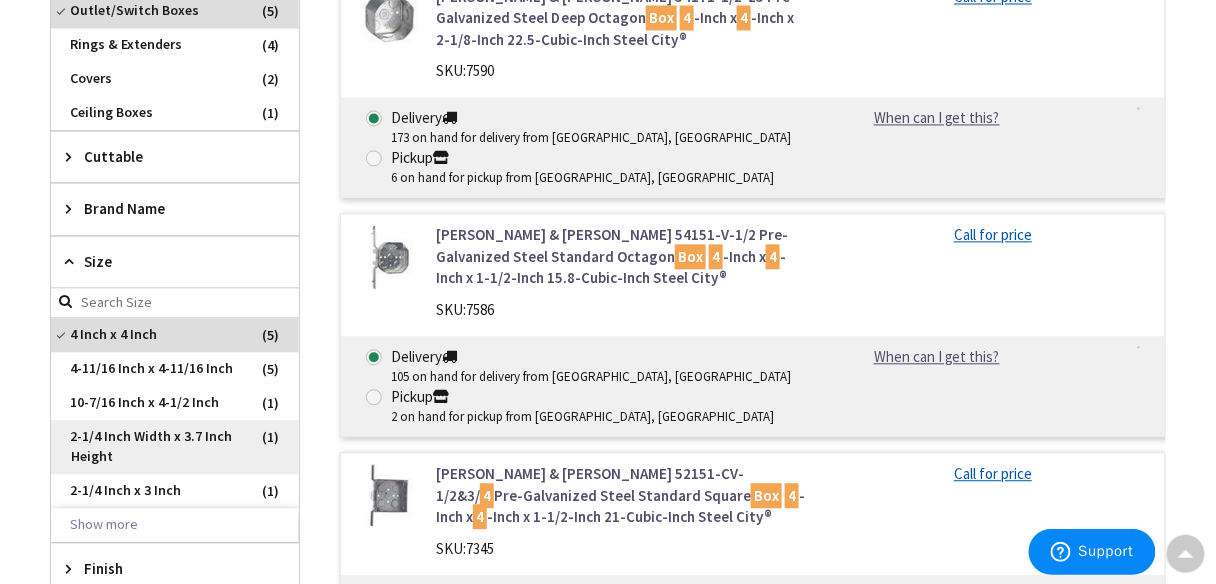 scroll, scrollTop: 1011, scrollLeft: 0, axis: vertical 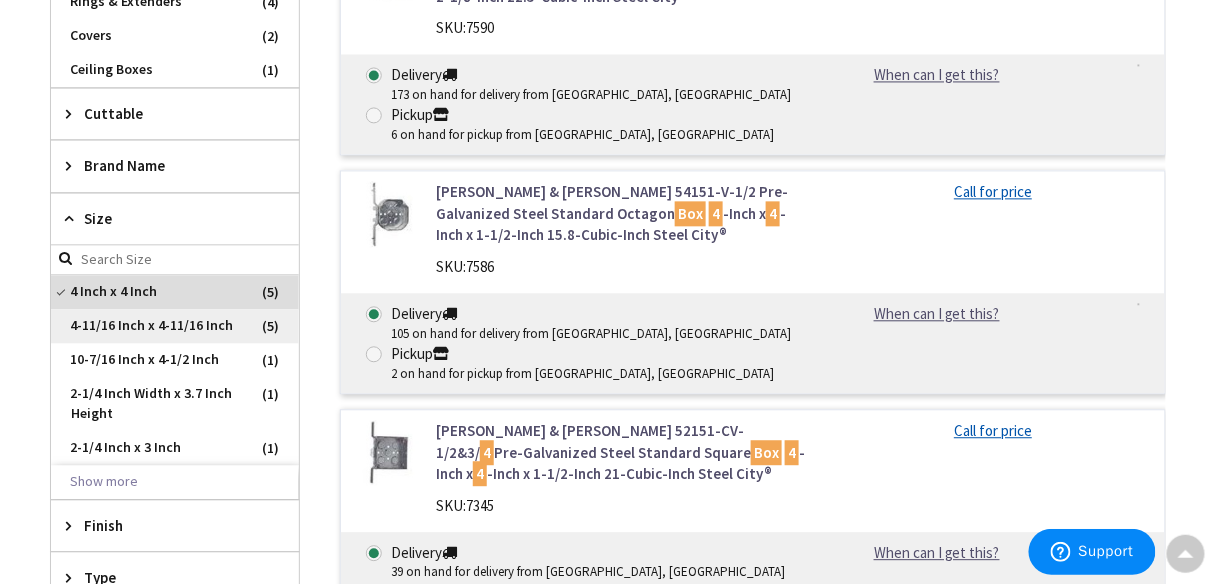 click on "4-11/16 Inch x 4-11/16 Inch" at bounding box center [175, 326] 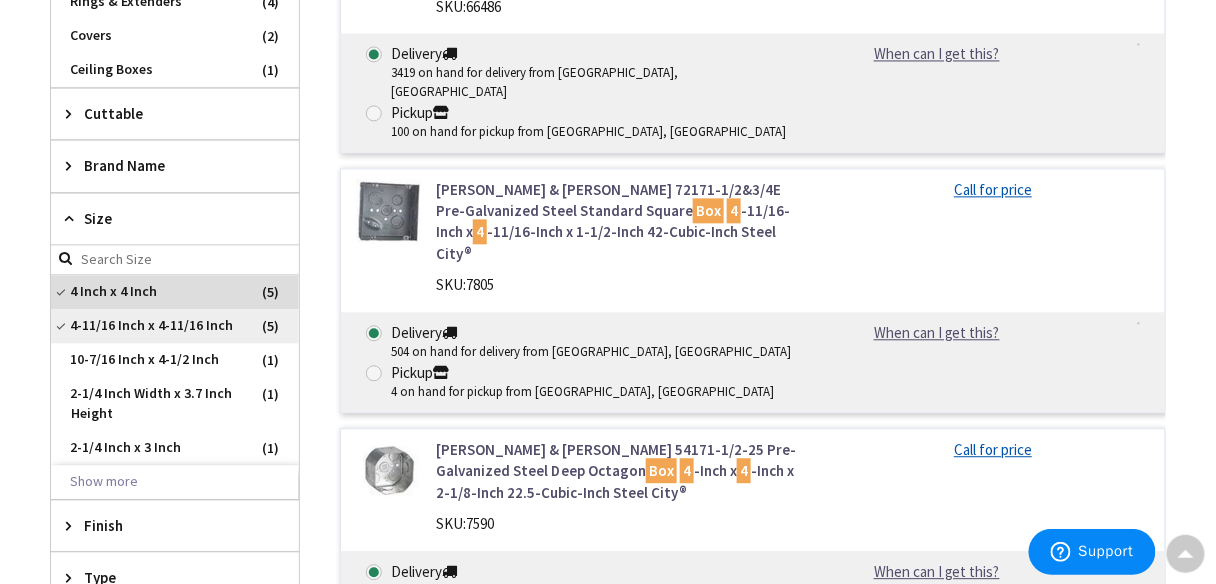 click on "4-11/16 Inch x 4-11/16 Inch" at bounding box center (175, 326) 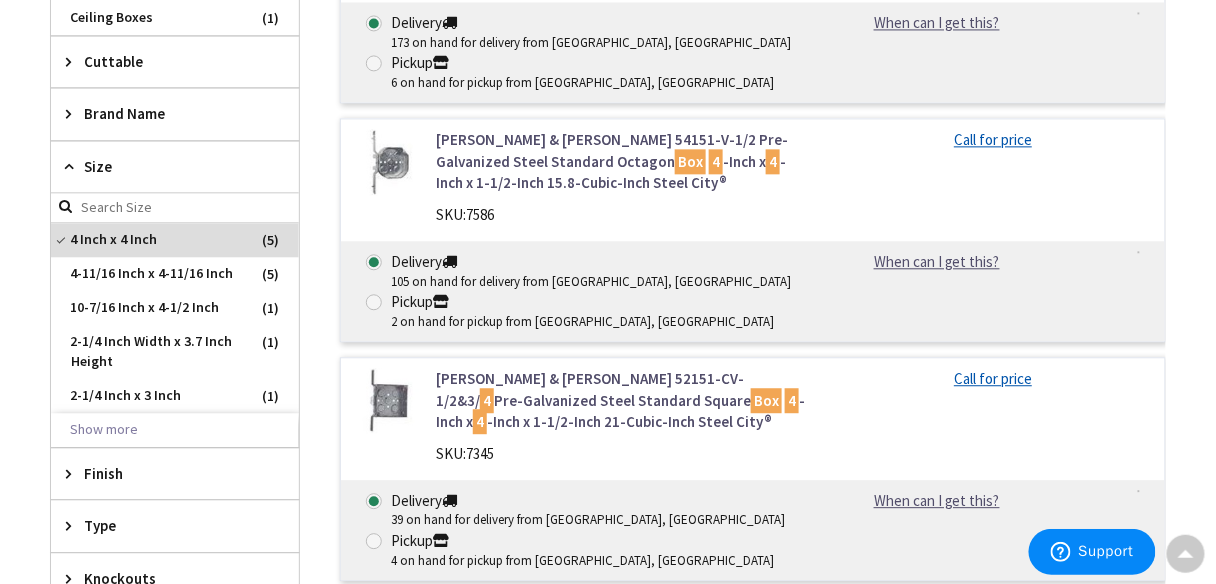 scroll, scrollTop: 1091, scrollLeft: 0, axis: vertical 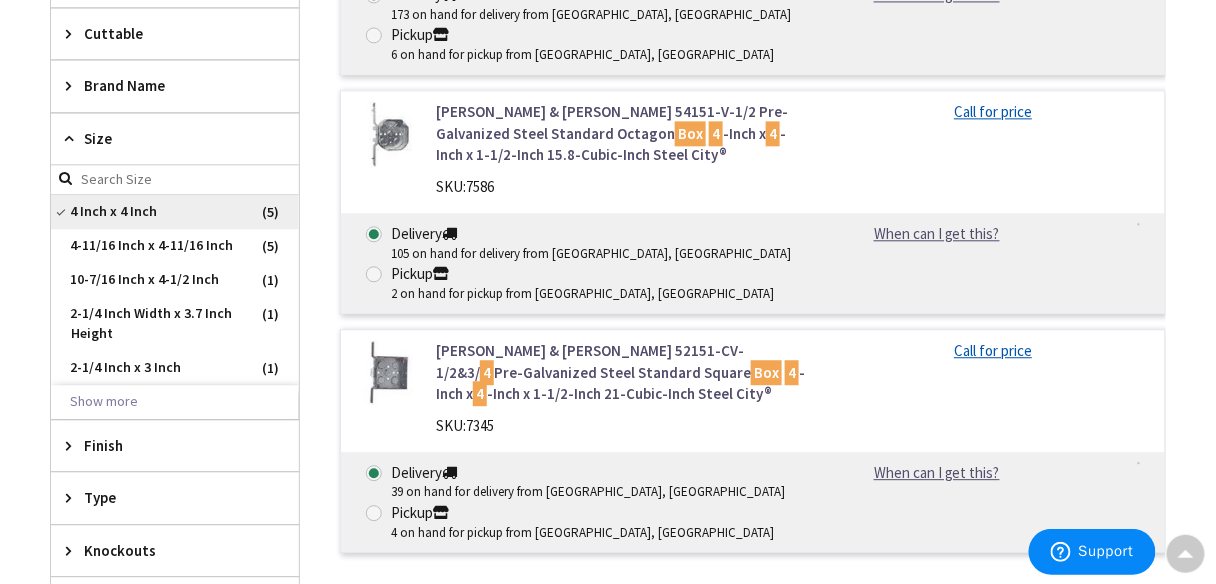 click on "4 Inch x 4 Inch" at bounding box center [175, 212] 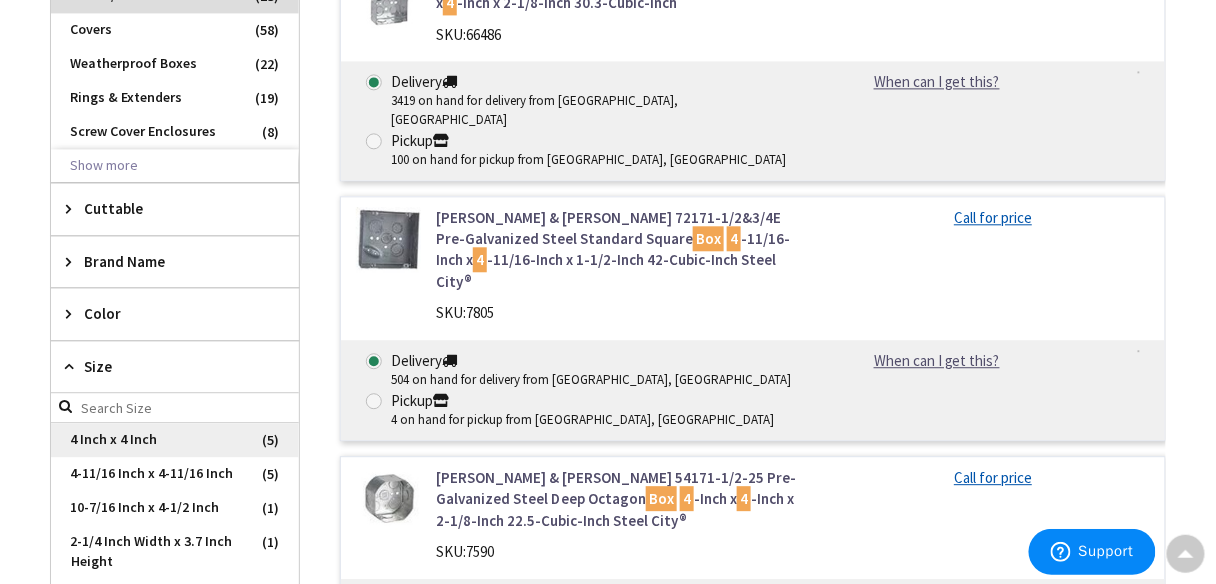 scroll, scrollTop: 1200, scrollLeft: 0, axis: vertical 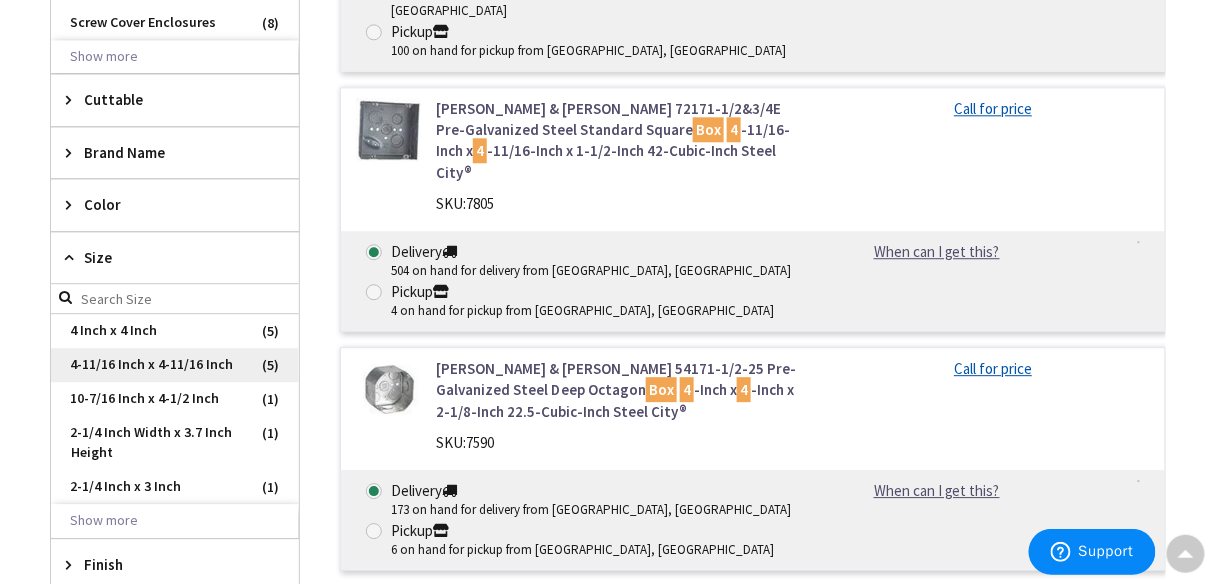click on "4-11/16 Inch x 4-11/16 Inch" at bounding box center (175, 365) 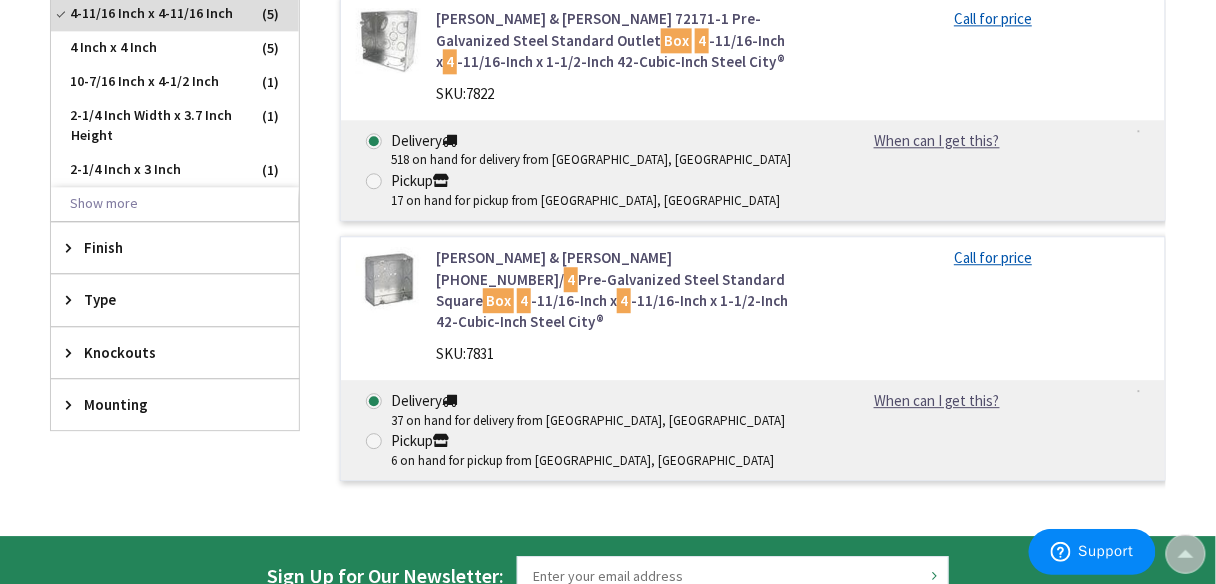 scroll, scrollTop: 1171, scrollLeft: 0, axis: vertical 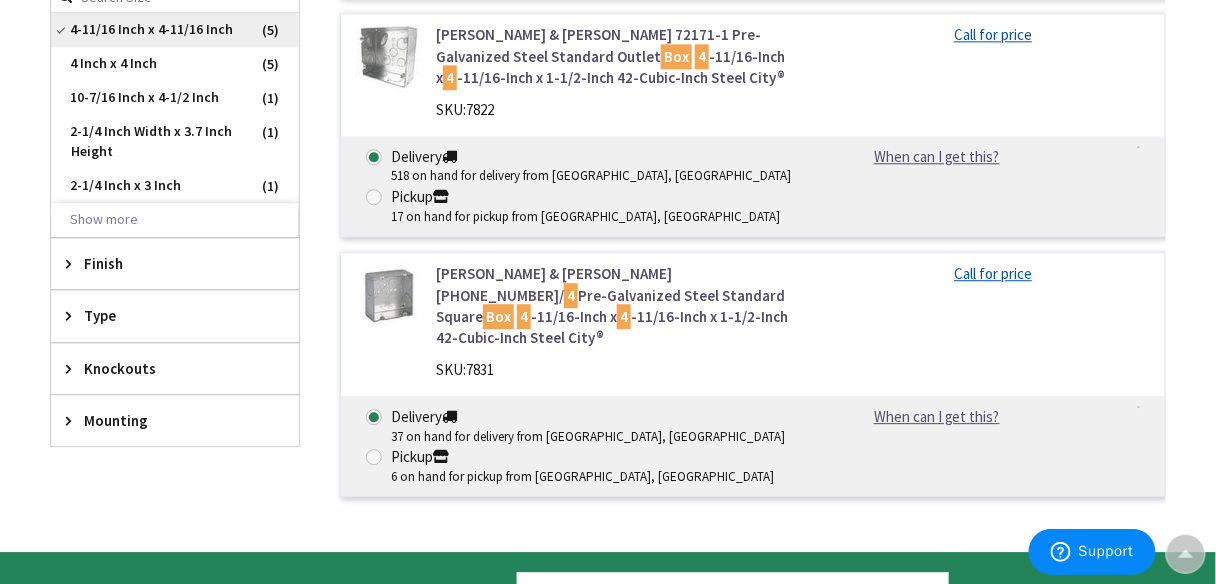 click on "4-11/16 Inch x 4-11/16 Inch" at bounding box center [175, 30] 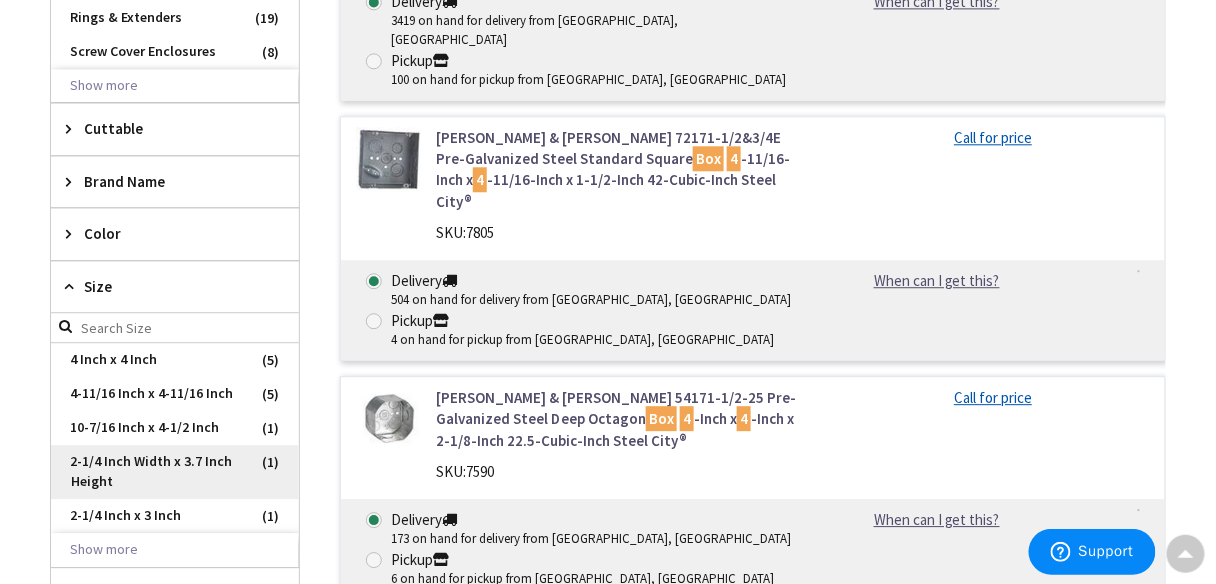 scroll, scrollTop: 1501, scrollLeft: 0, axis: vertical 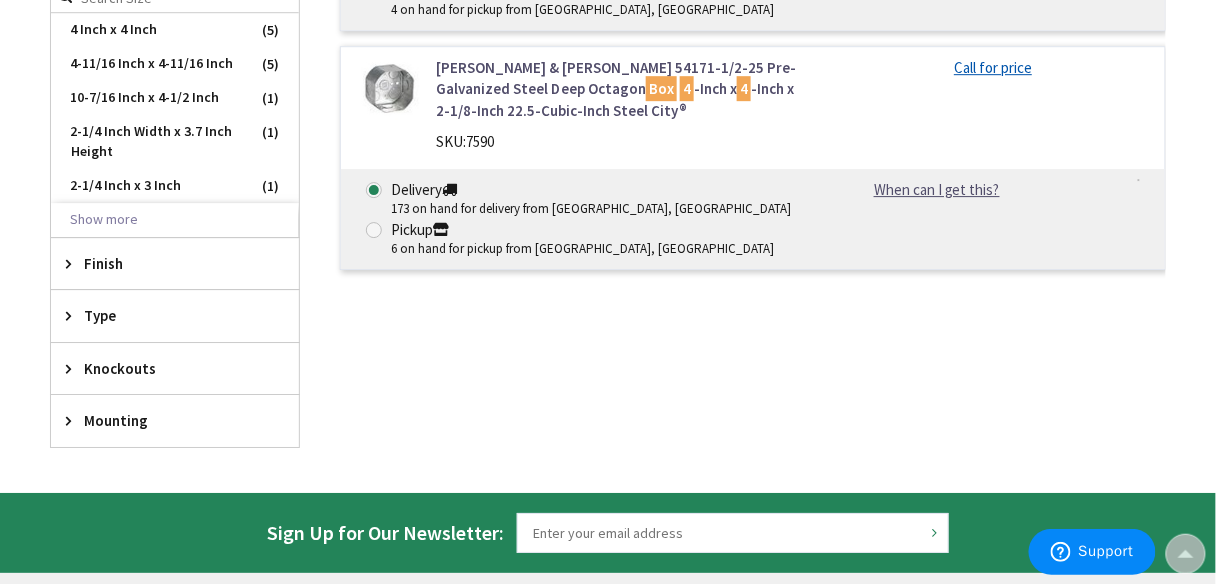 click on "Mounting" at bounding box center [165, 420] 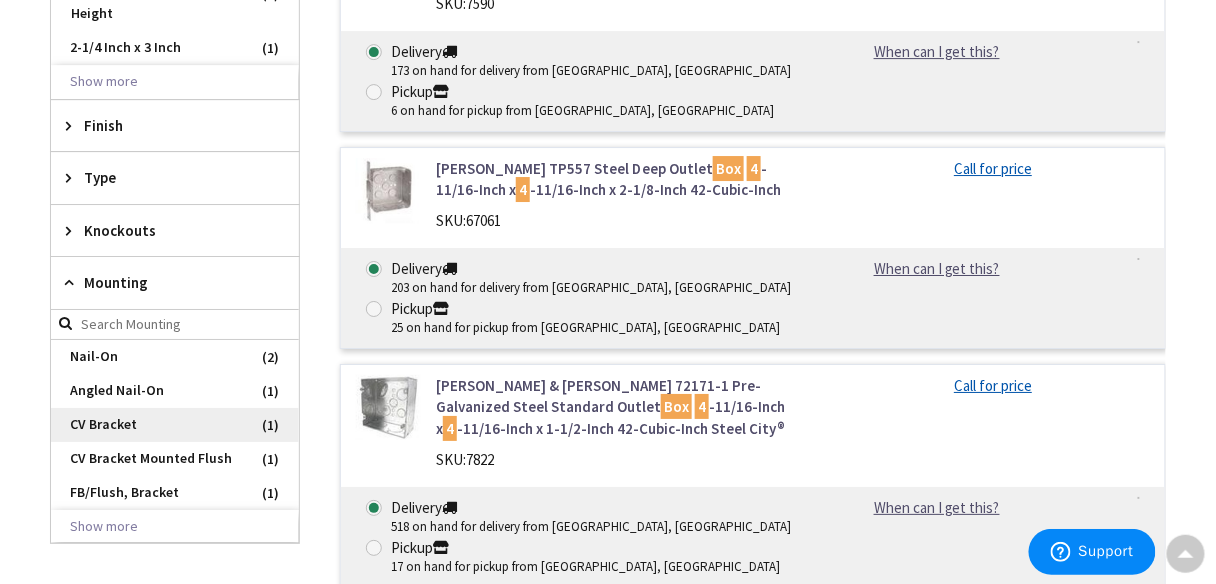 scroll, scrollTop: 1741, scrollLeft: 0, axis: vertical 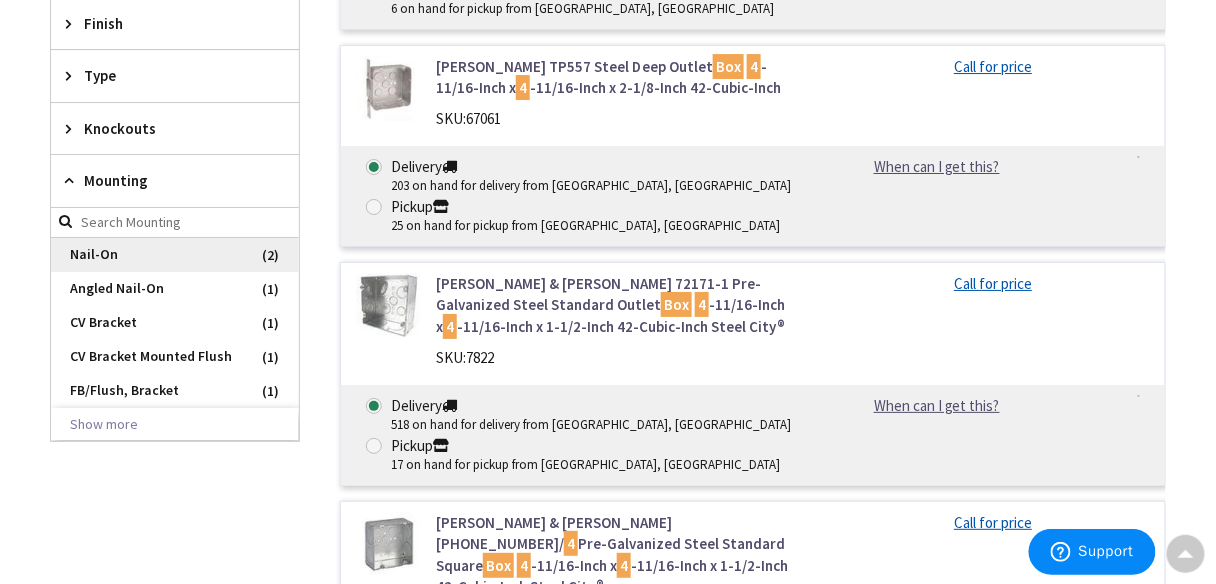click on "Nail-On" at bounding box center (175, 255) 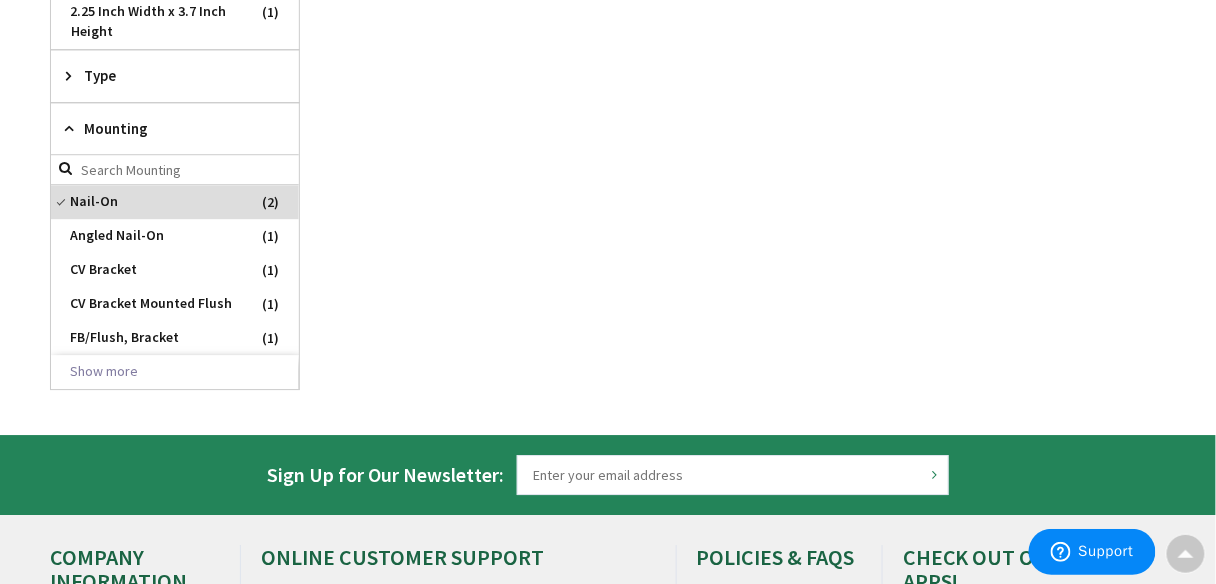 scroll, scrollTop: 203, scrollLeft: 0, axis: vertical 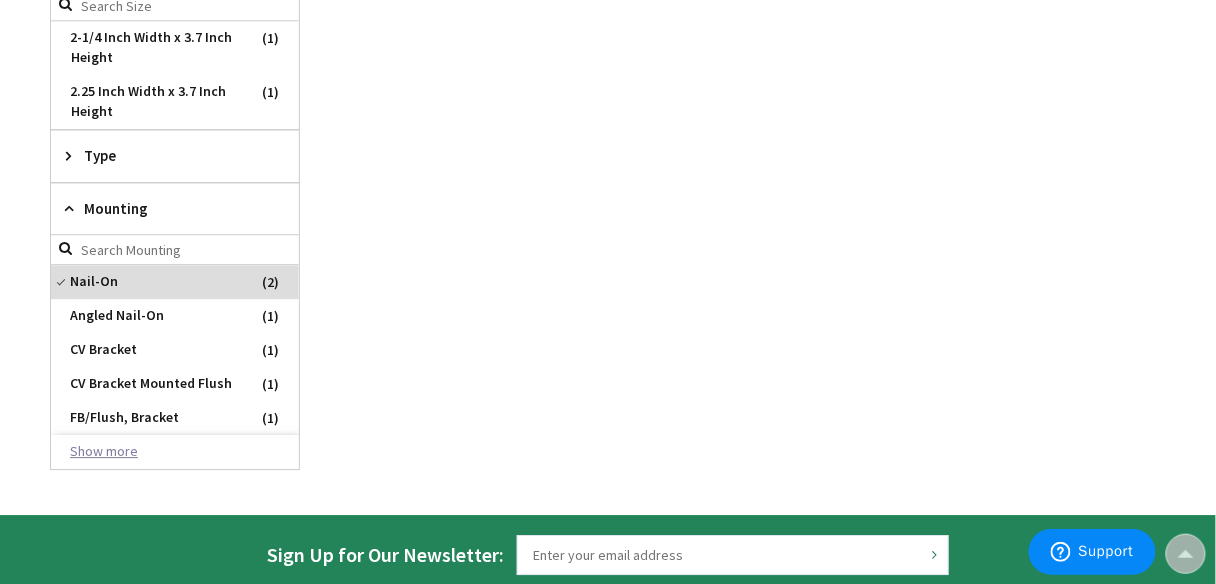 click on "Show more" at bounding box center (175, 452) 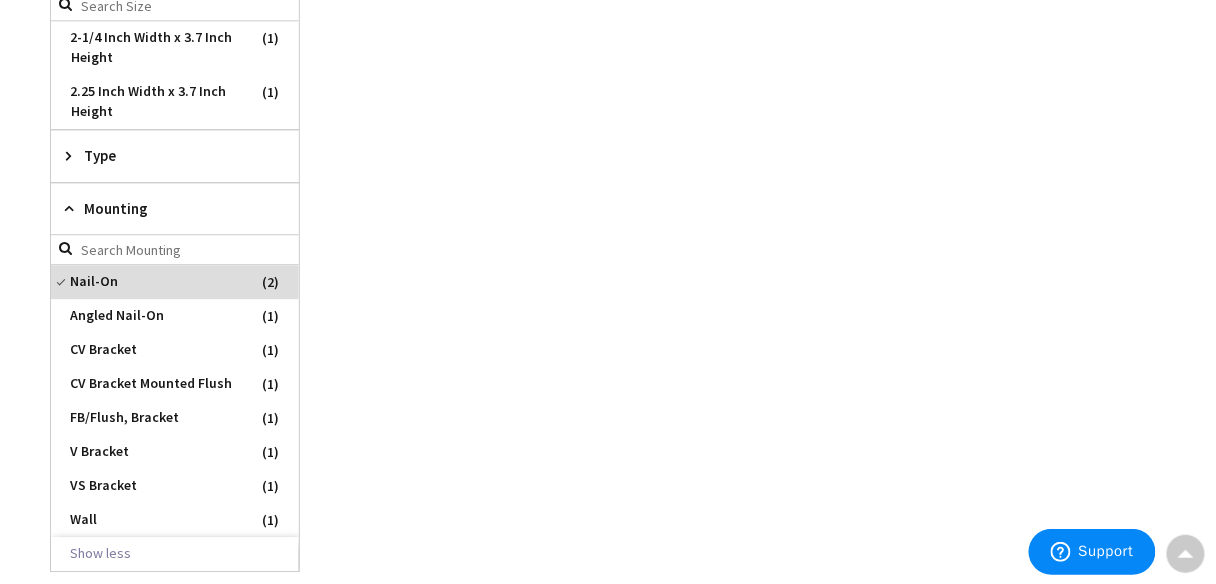 click on "Nail-On" at bounding box center [175, 282] 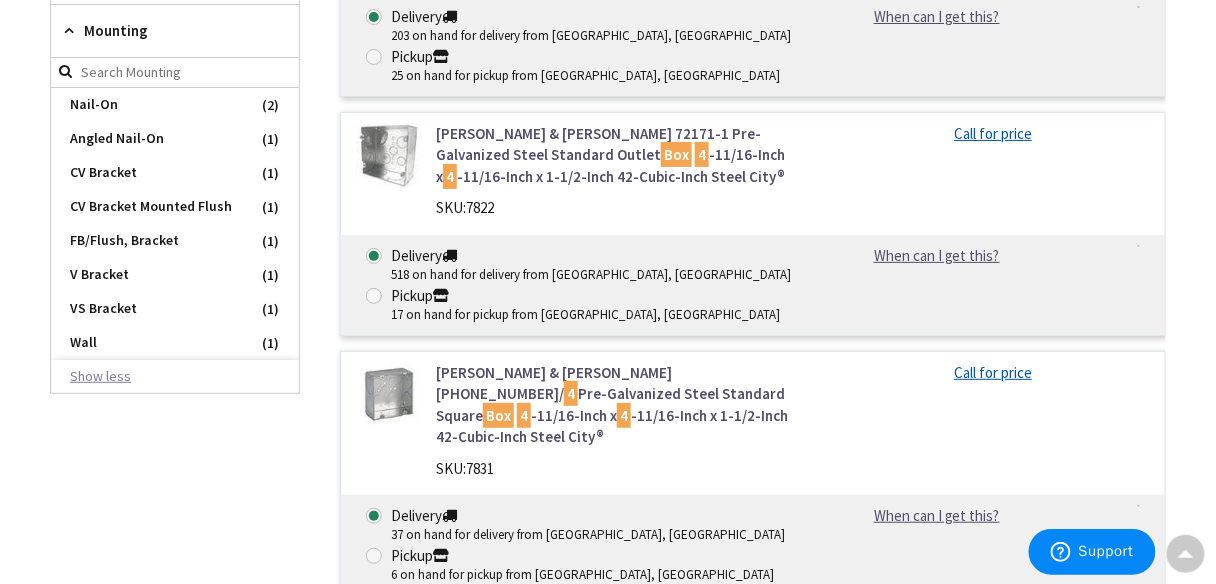 scroll, scrollTop: 1893, scrollLeft: 0, axis: vertical 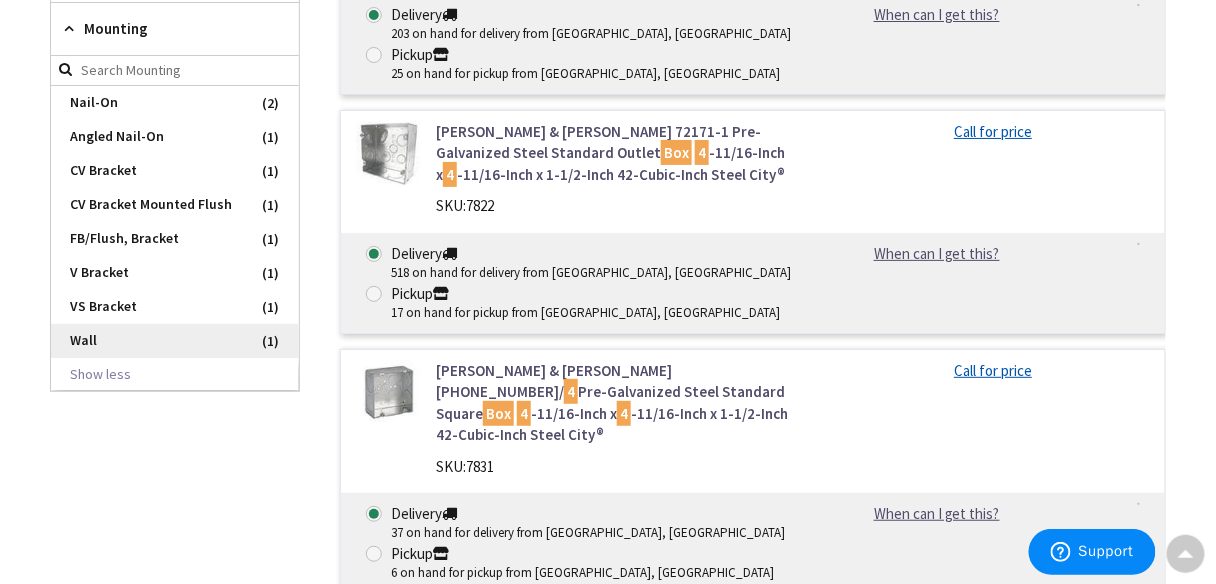 click on "Wall" at bounding box center [175, 341] 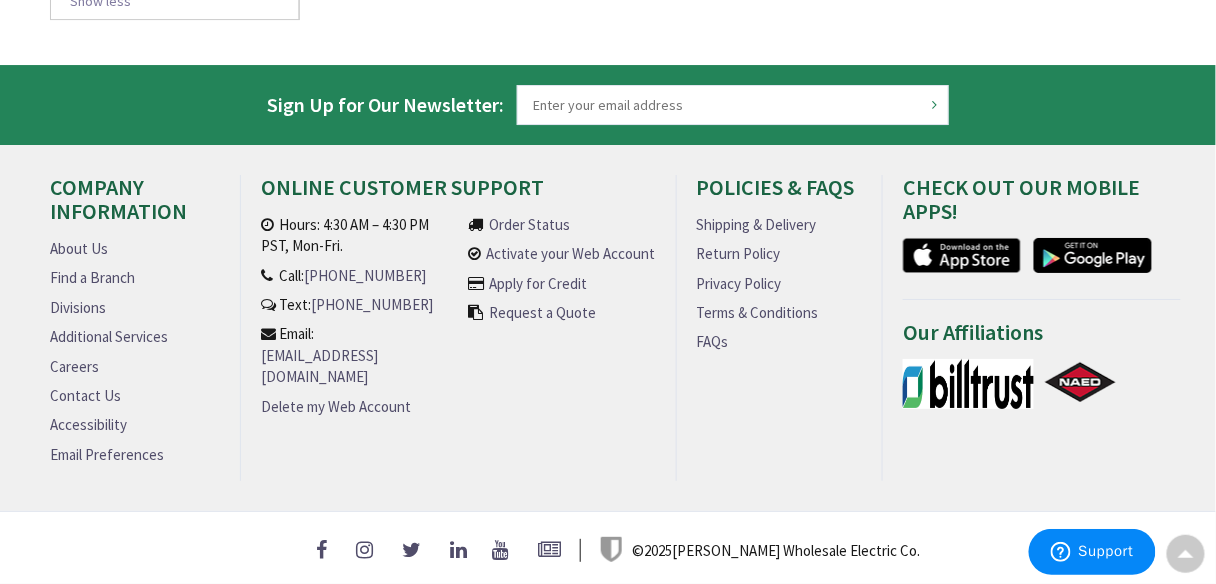 scroll, scrollTop: 81, scrollLeft: 0, axis: vertical 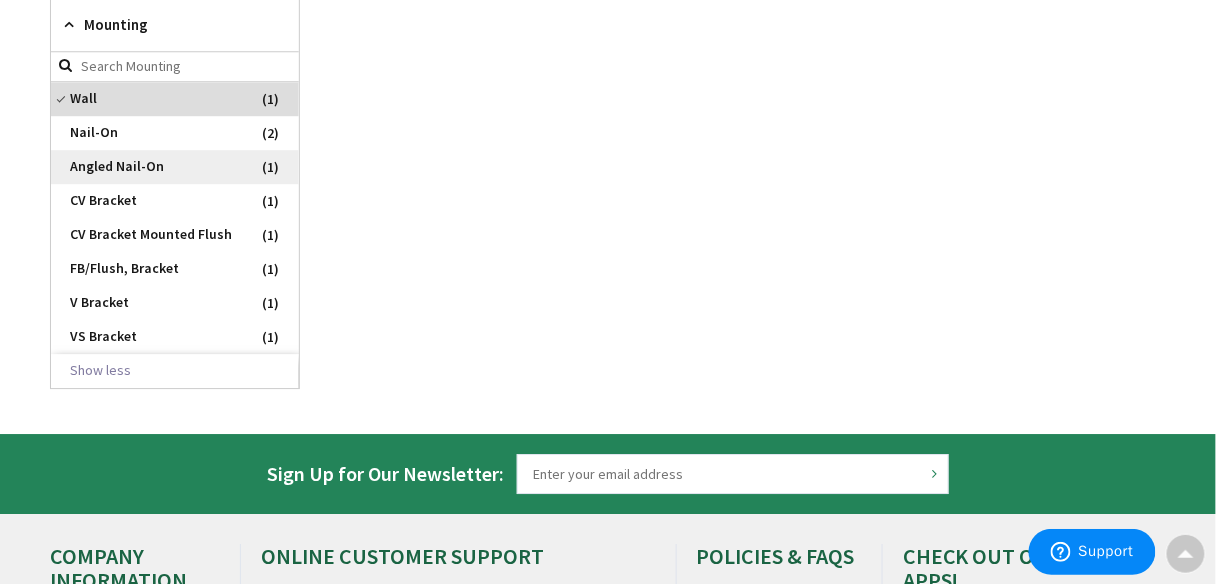 click on "Angled Nail-On" at bounding box center (175, 167) 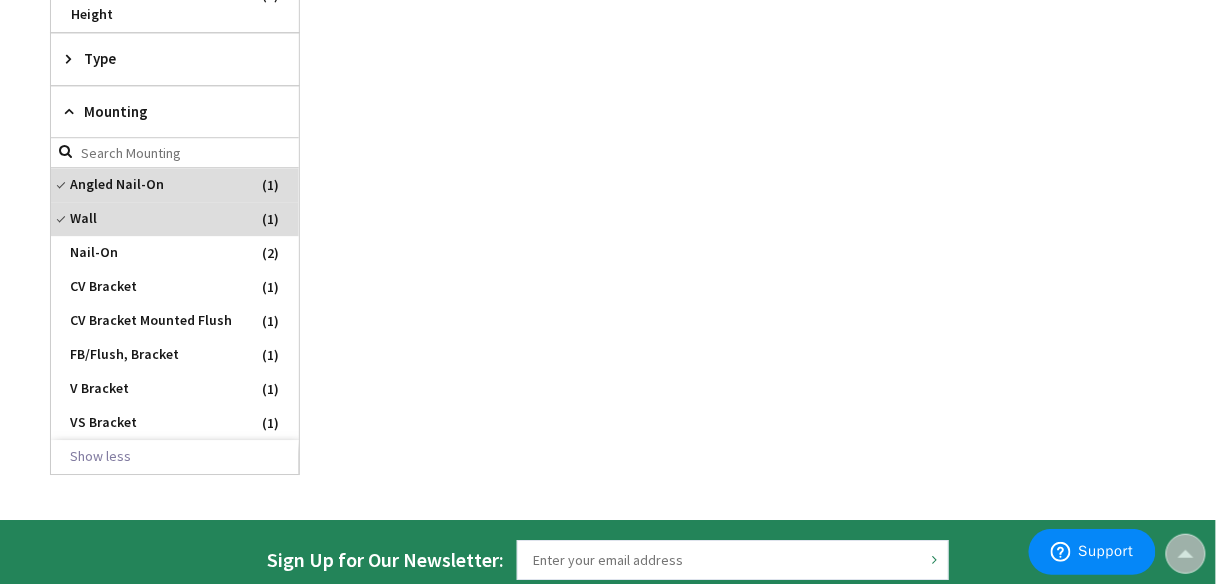 scroll, scrollTop: 1445, scrollLeft: 0, axis: vertical 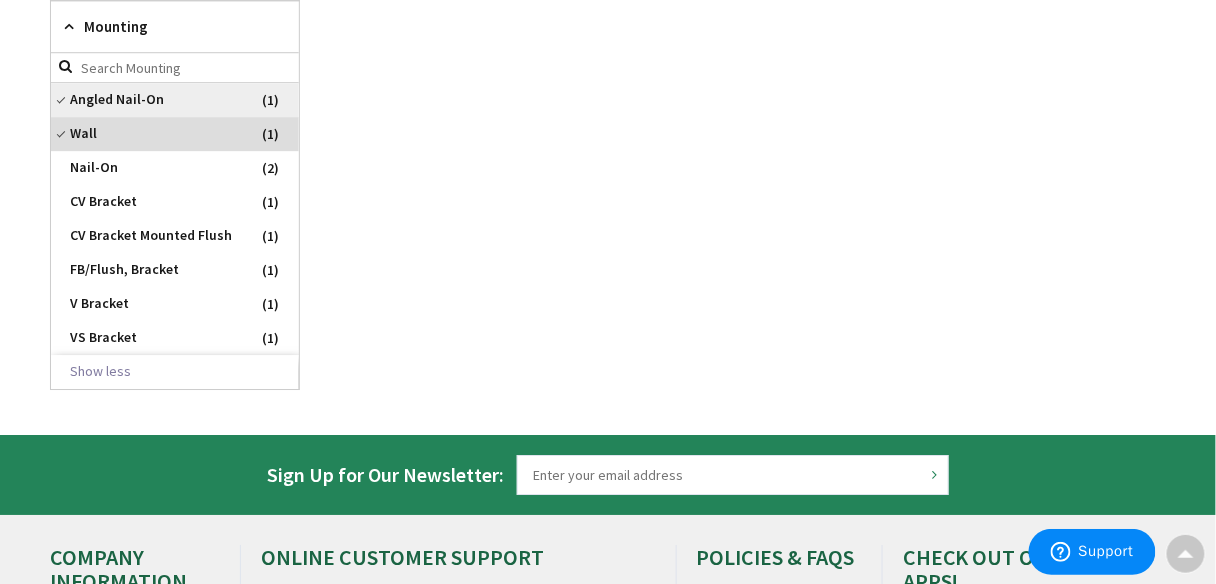 click on "Angled Nail-On" at bounding box center (175, 100) 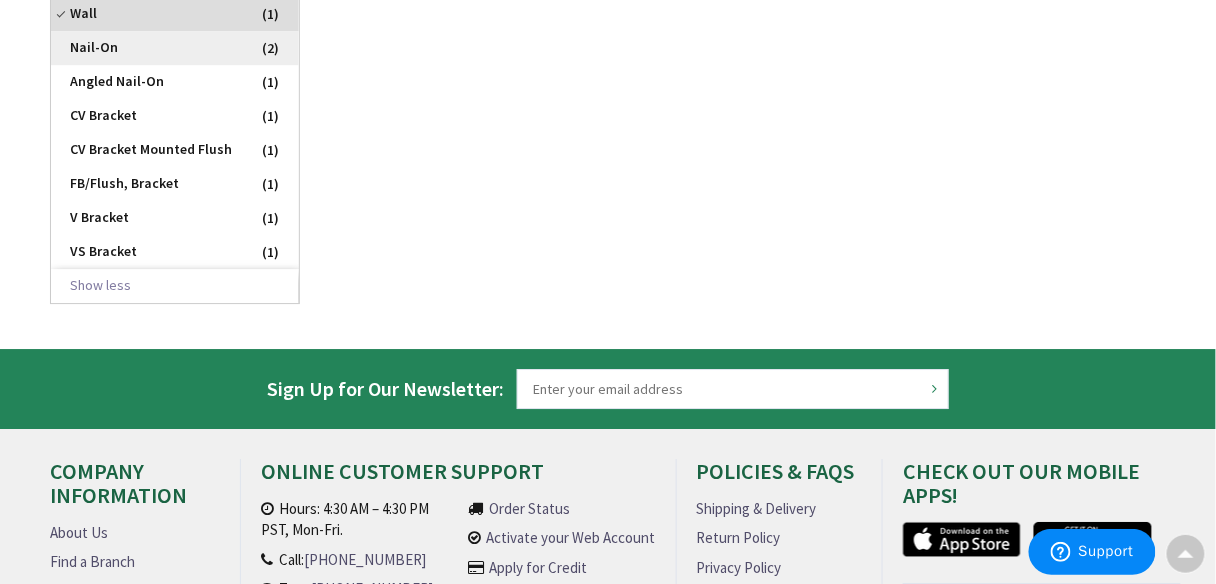 scroll, scrollTop: 1360, scrollLeft: 0, axis: vertical 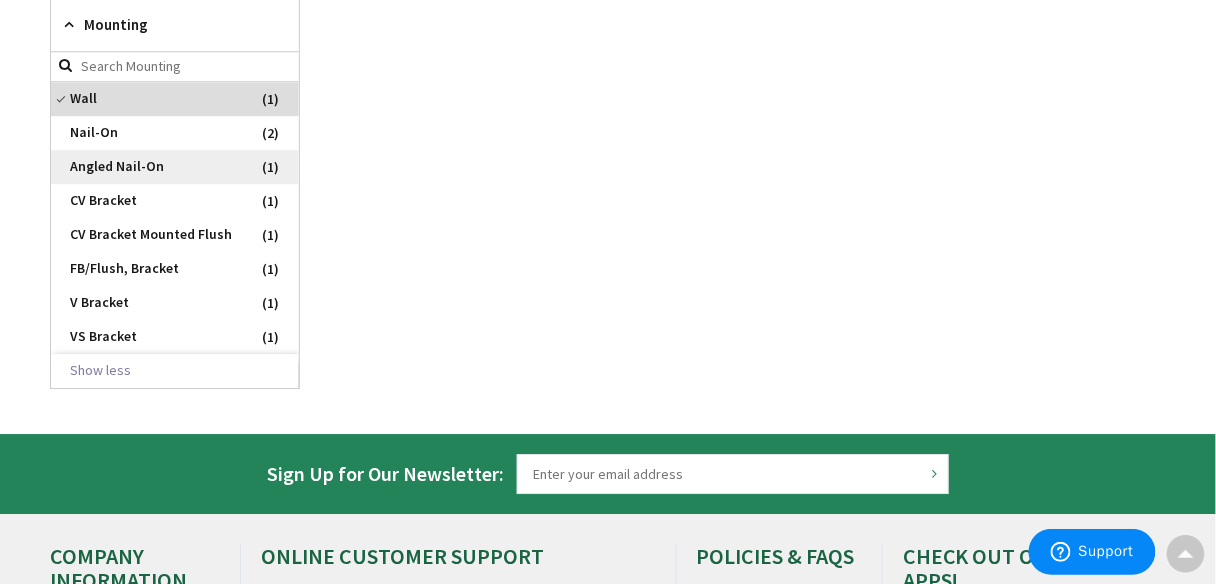 drag, startPoint x: 67, startPoint y: 91, endPoint x: 80, endPoint y: 108, distance: 21.400934 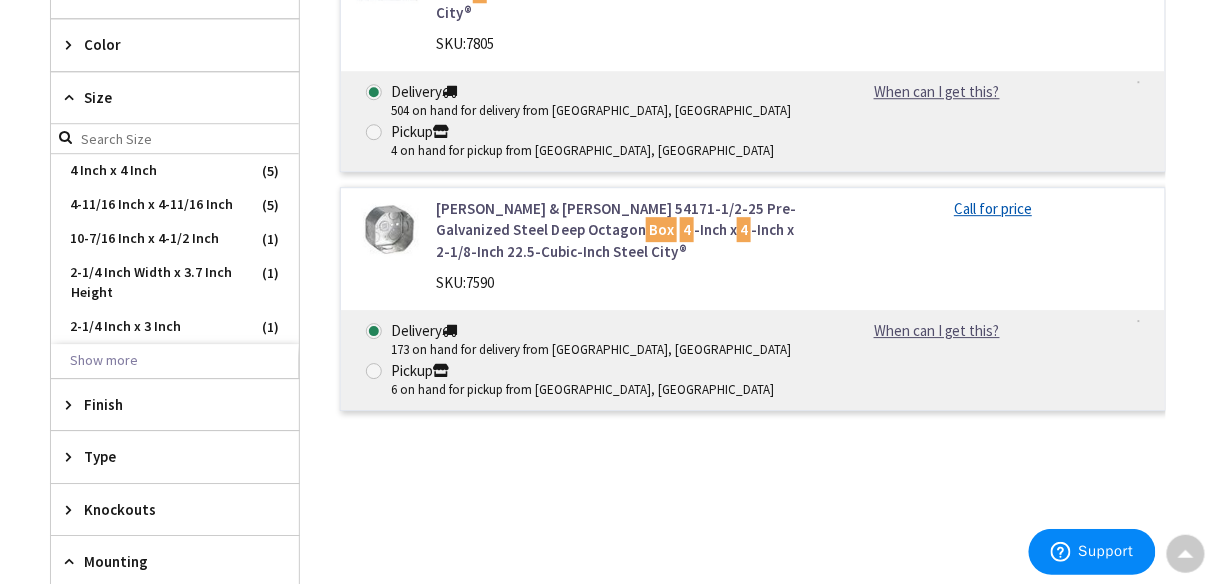 scroll, scrollTop: 1895, scrollLeft: 0, axis: vertical 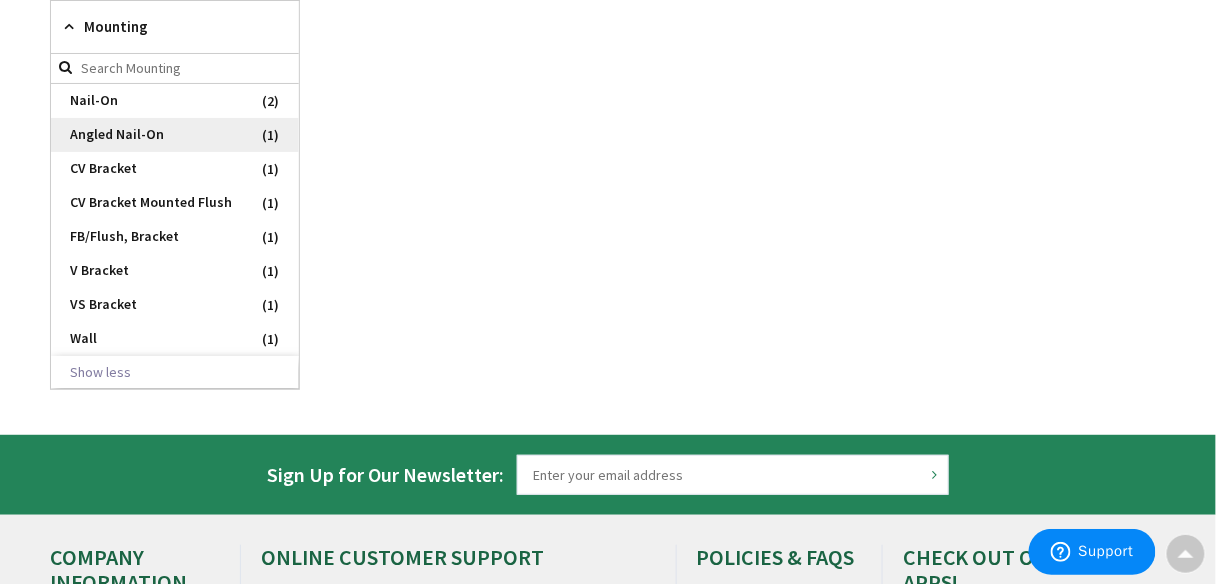 click on "Angled Nail-On" at bounding box center [175, 135] 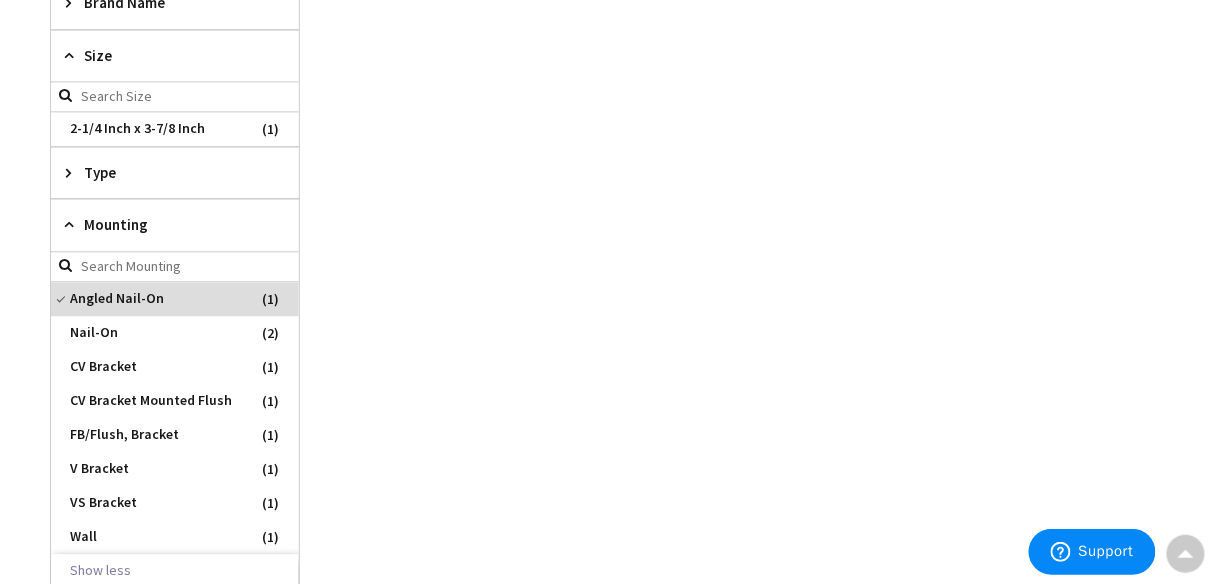 scroll, scrollTop: 1191, scrollLeft: 0, axis: vertical 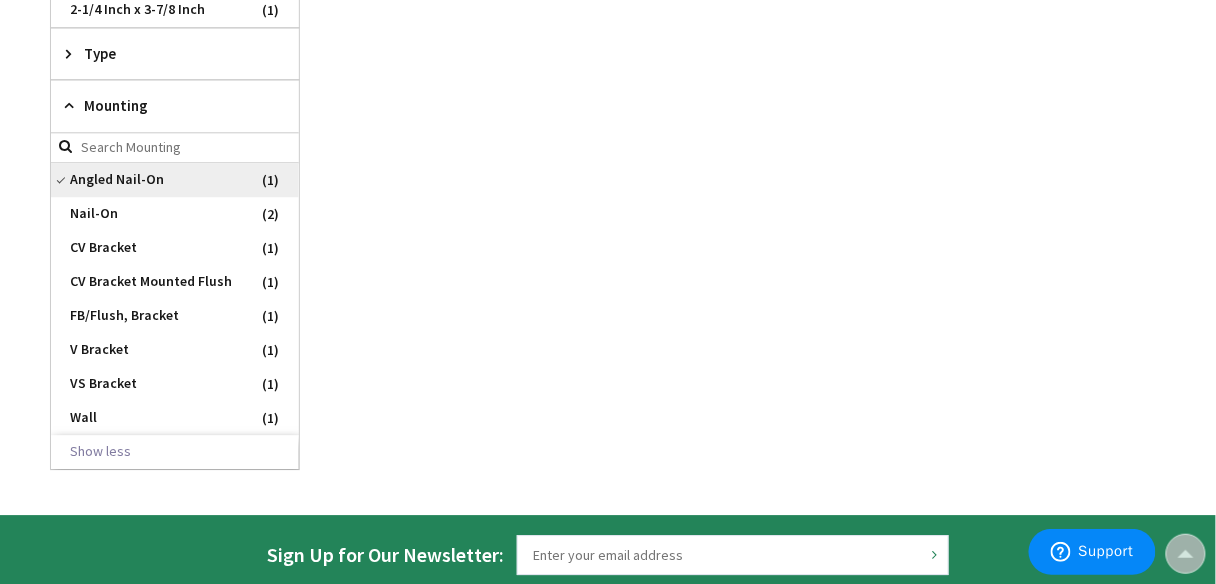 click on "Angled Nail-On" at bounding box center (175, 180) 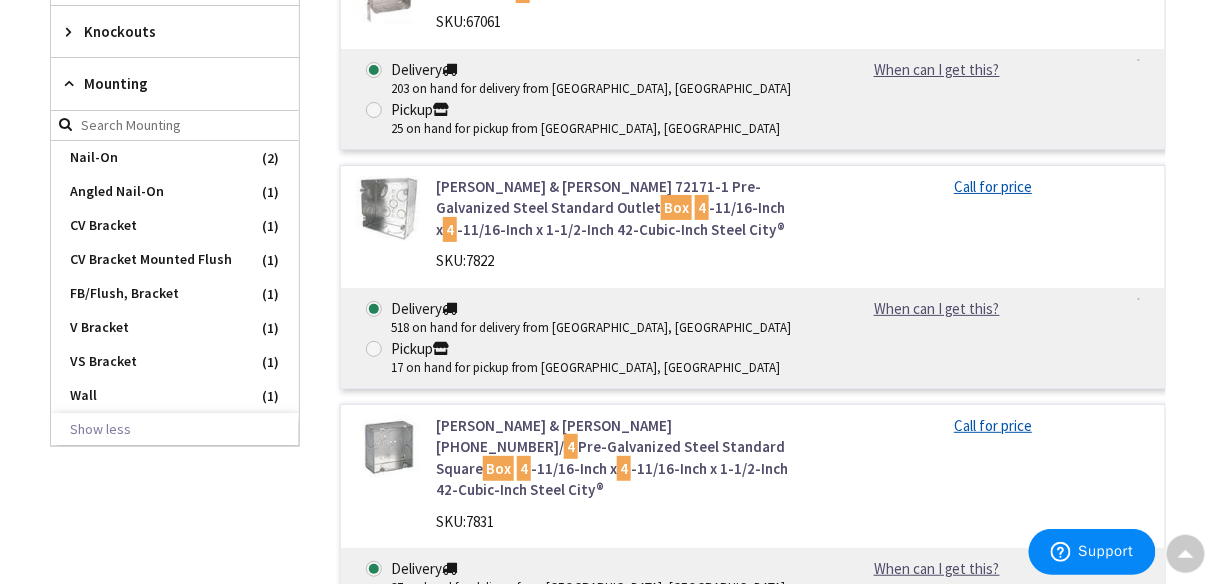 scroll, scrollTop: 1841, scrollLeft: 0, axis: vertical 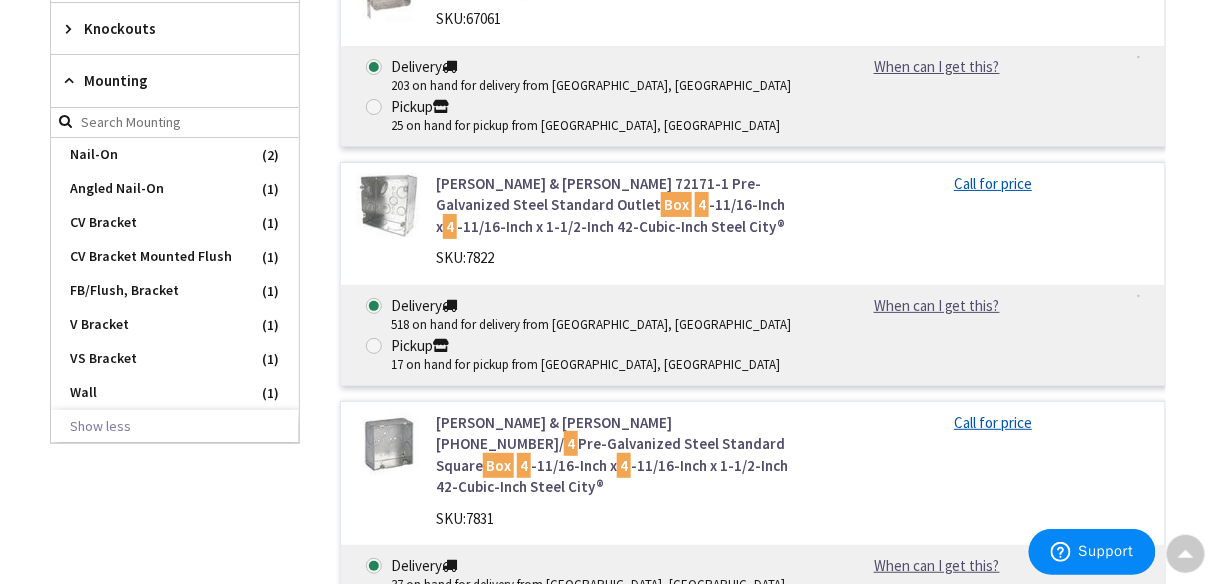 click on "Mounting" at bounding box center [165, 80] 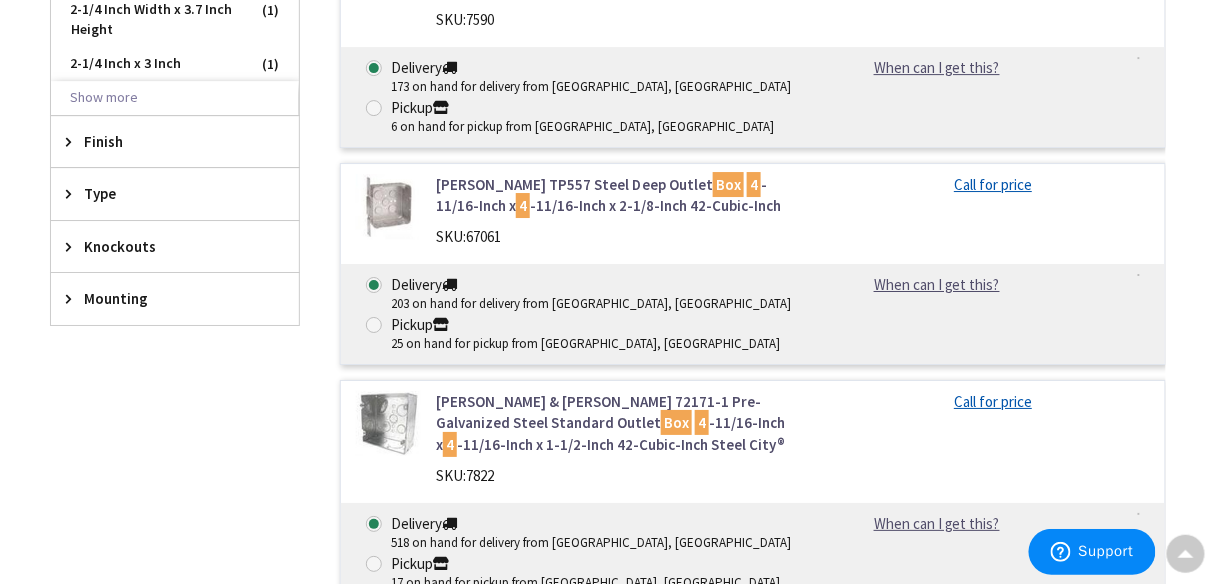 scroll, scrollTop: 1601, scrollLeft: 0, axis: vertical 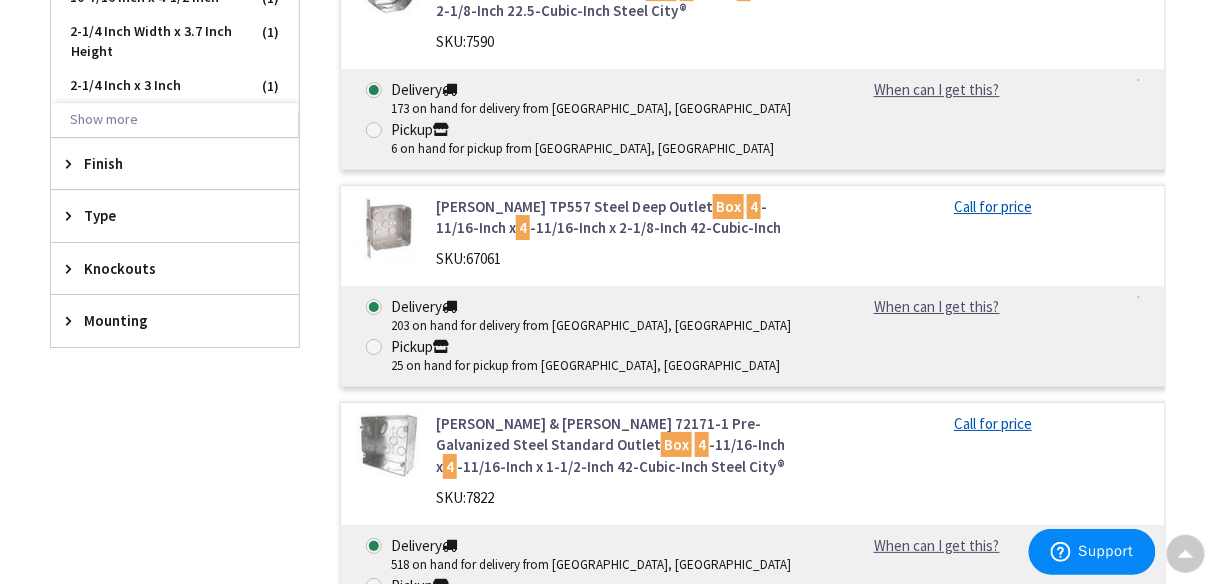 click on "Type" at bounding box center [165, 215] 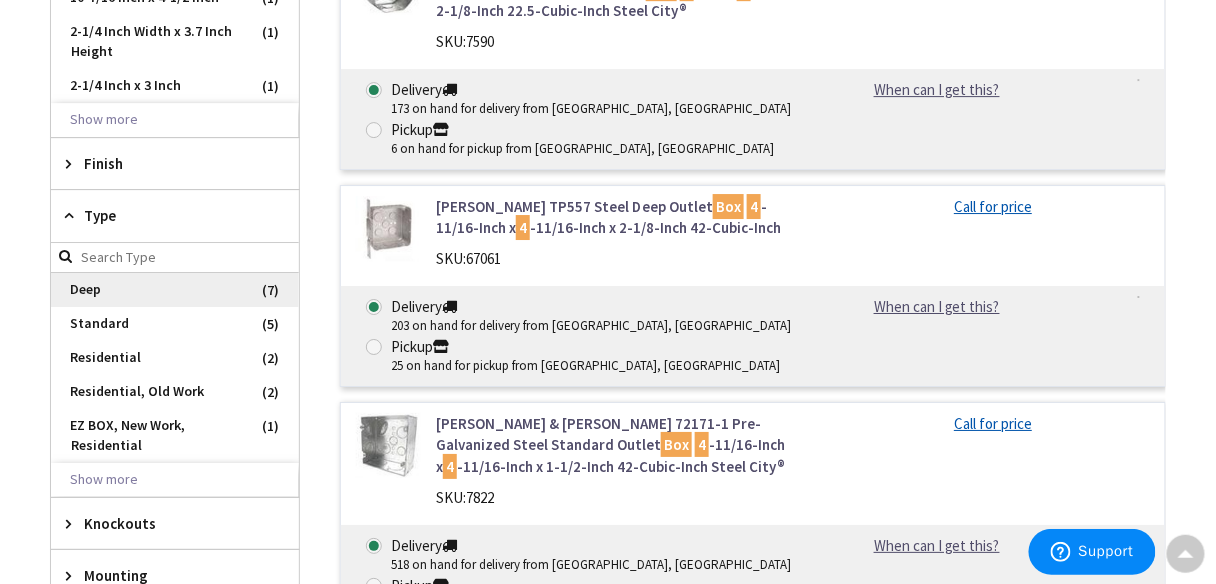 click on "Deep" at bounding box center (175, 290) 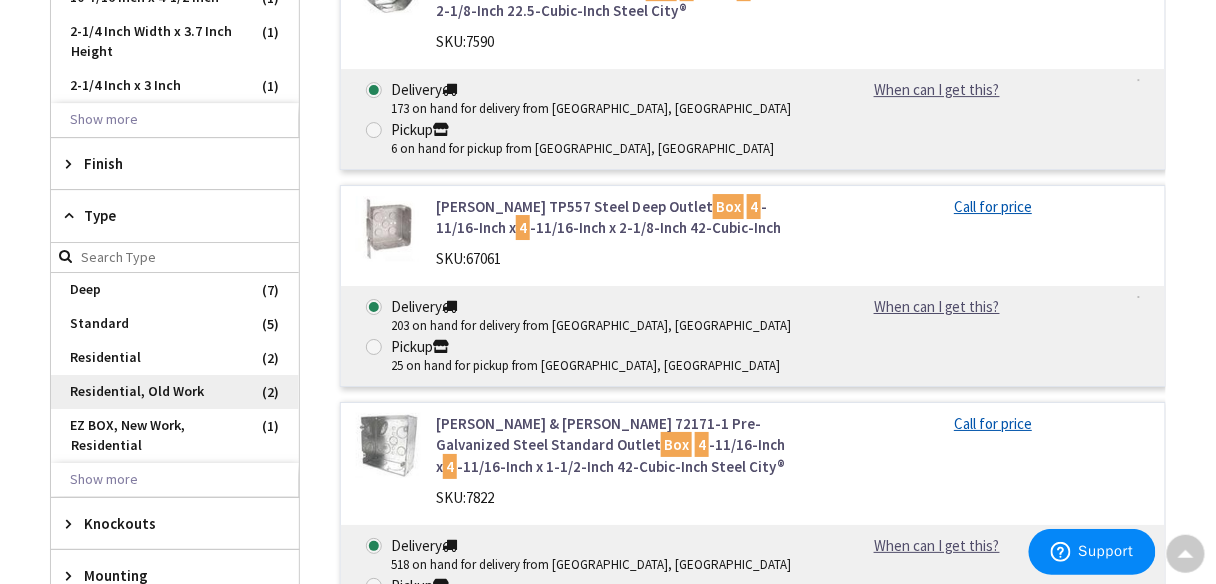 scroll, scrollTop: 1271, scrollLeft: 0, axis: vertical 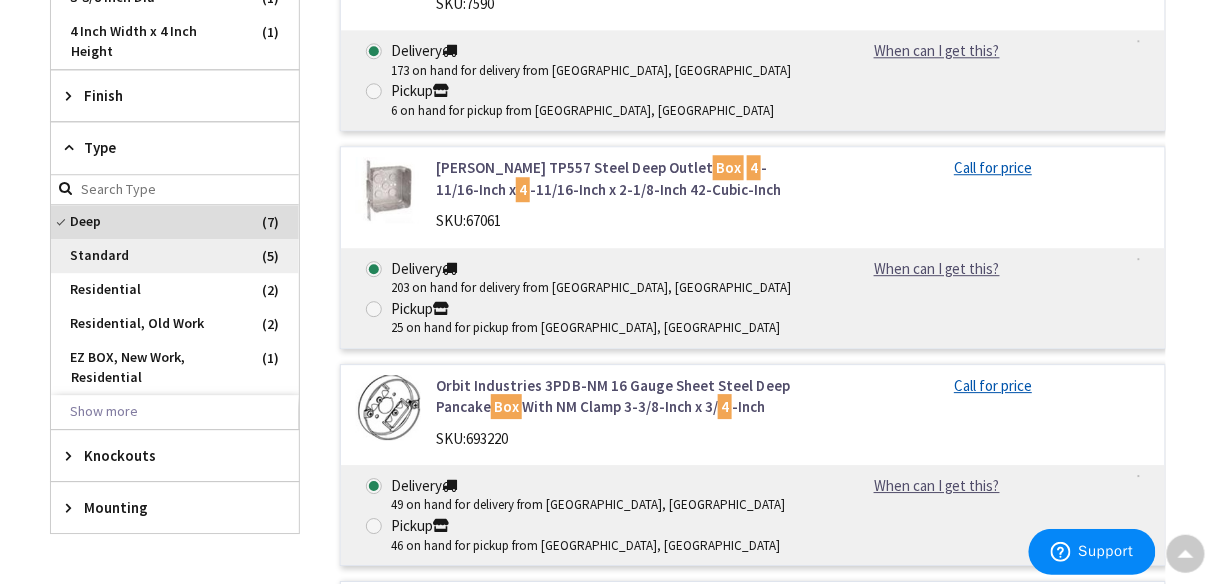 click on "Standard" at bounding box center (175, 256) 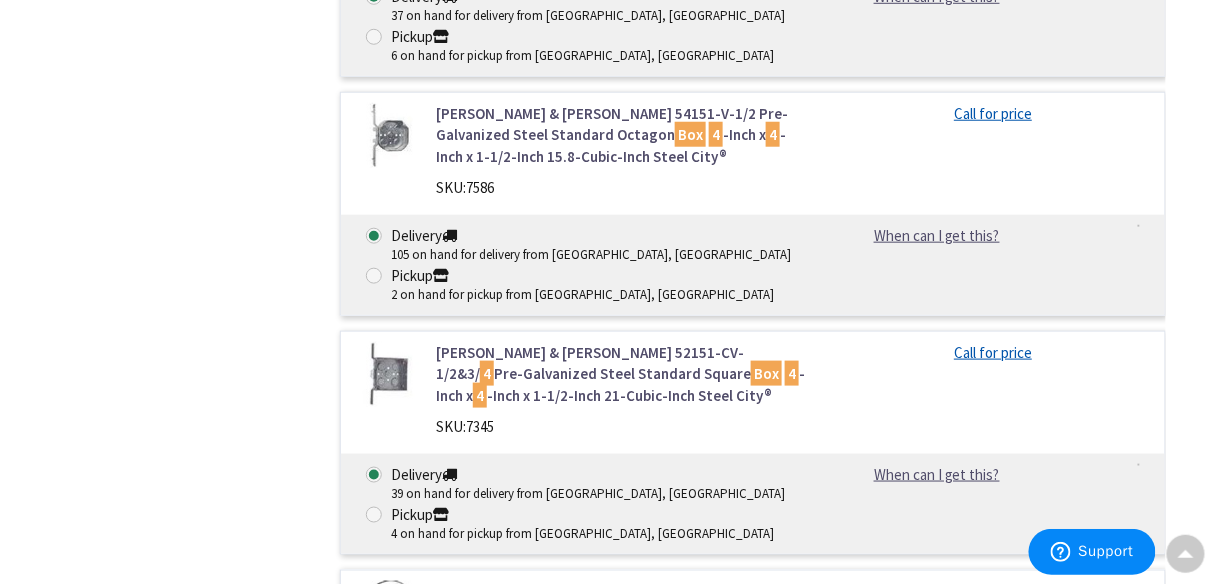 scroll, scrollTop: 2311, scrollLeft: 0, axis: vertical 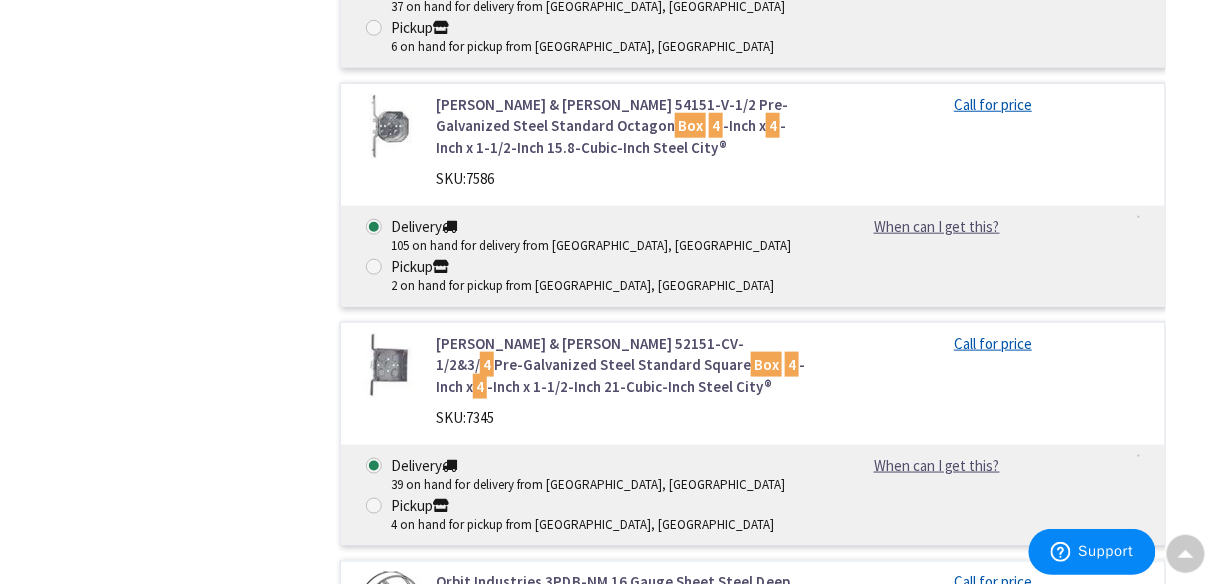click on "Thomas & Betts 52151-CV-1/2&3/ 4  Pre-Galvanized Steel Standard Square  Box   4 -Inch x  4 -Inch x 1-1/2-Inch 21-Cubic-Inch Steel City®" at bounding box center (621, 365) 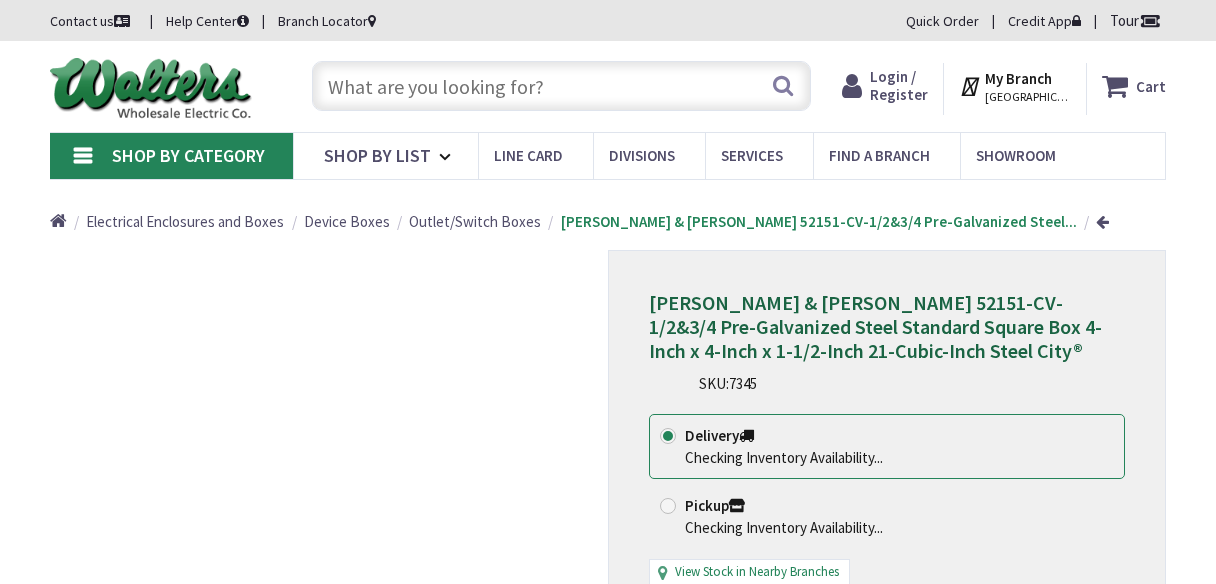 scroll, scrollTop: 62, scrollLeft: 0, axis: vertical 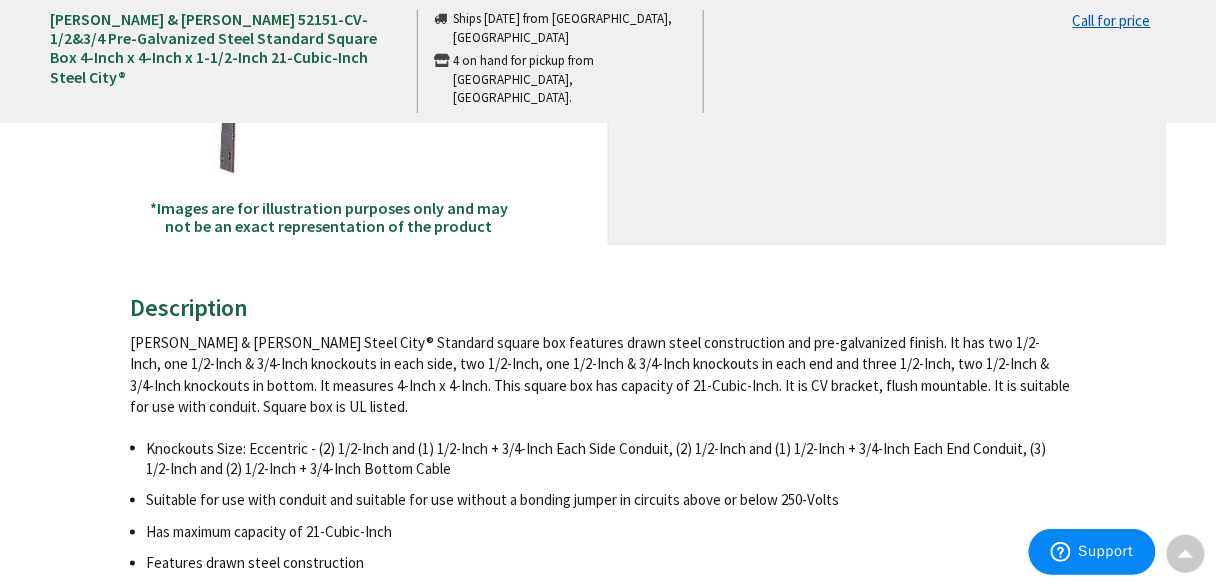 click on "Description
Thomas & Betts Steel City® Standard square box features drawn steel construction and pre-galvanized finish. It has two 1/2-Inch, one 1/2-Inch & 3/4-Inch knockouts in each side, two 1/2-Inch, one 1/2-Inch & 3/4-Inch knockouts in each end and three 1/2-Inch, two 1/2-Inch & 3/4-Inch knockouts in bottom. It measures 4-Inch x 4-Inch. This square box has capacity of 21-Cubic-Inch. It is CV bracket, flush mountable. It is suitable for use with conduit. Square box is UL listed.
Knockouts Size: Eccentric - (2) 1/2-Inch and (1) 1/2-Inch + 3/4-Inch Each Side Conduit, (2) 1/2-Inch and (1) 1/2-Inch + 3/4-Inch Each End Conduit, (3) 1/2-Inch and (2) 1/2-Inch + 3/4-Inch Bottom Cable Suitable for use with conduit and suitable for use without a bonding jumper in circuits above or below 250-Volts Has maximum capacity of 21-Cubic-Inch Features drawn steel construction
×" at bounding box center [608, 908] 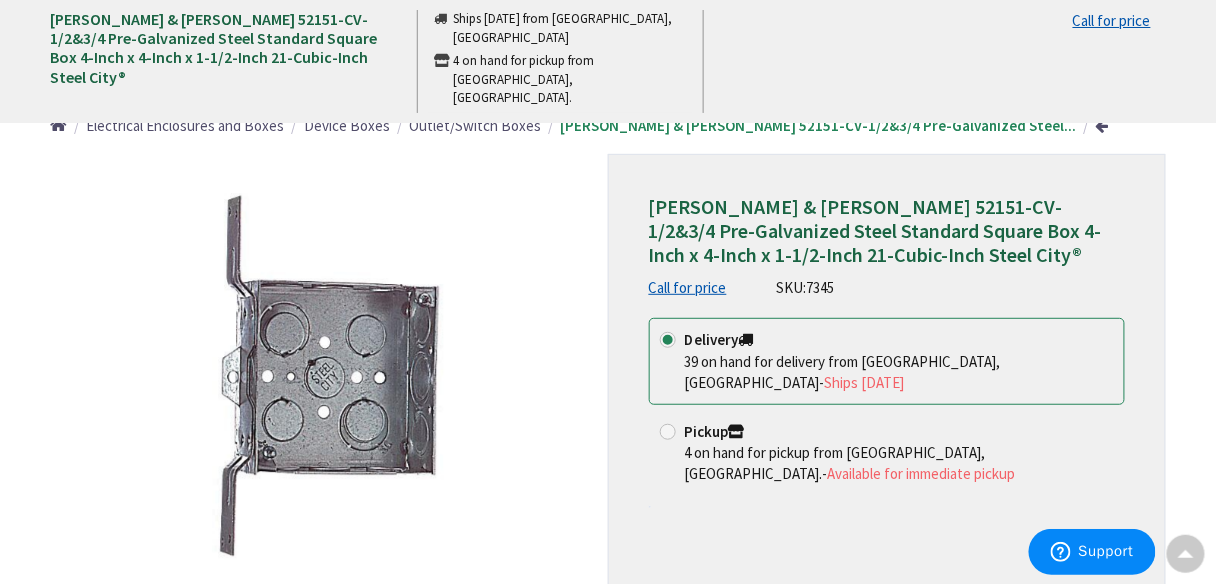 scroll, scrollTop: 0, scrollLeft: 0, axis: both 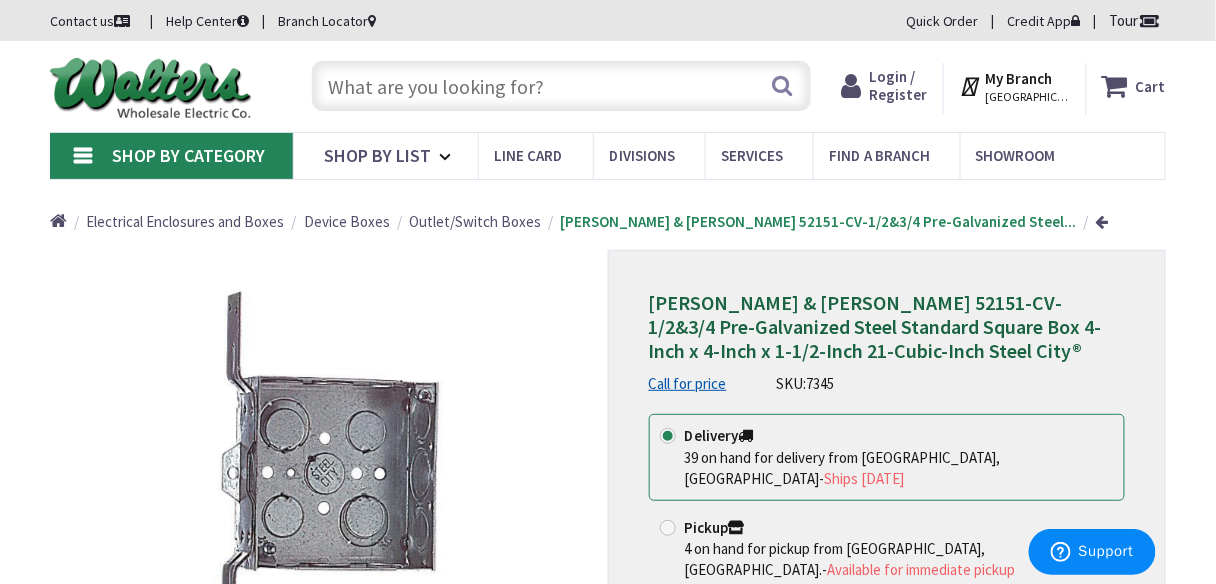 click at bounding box center [561, 86] 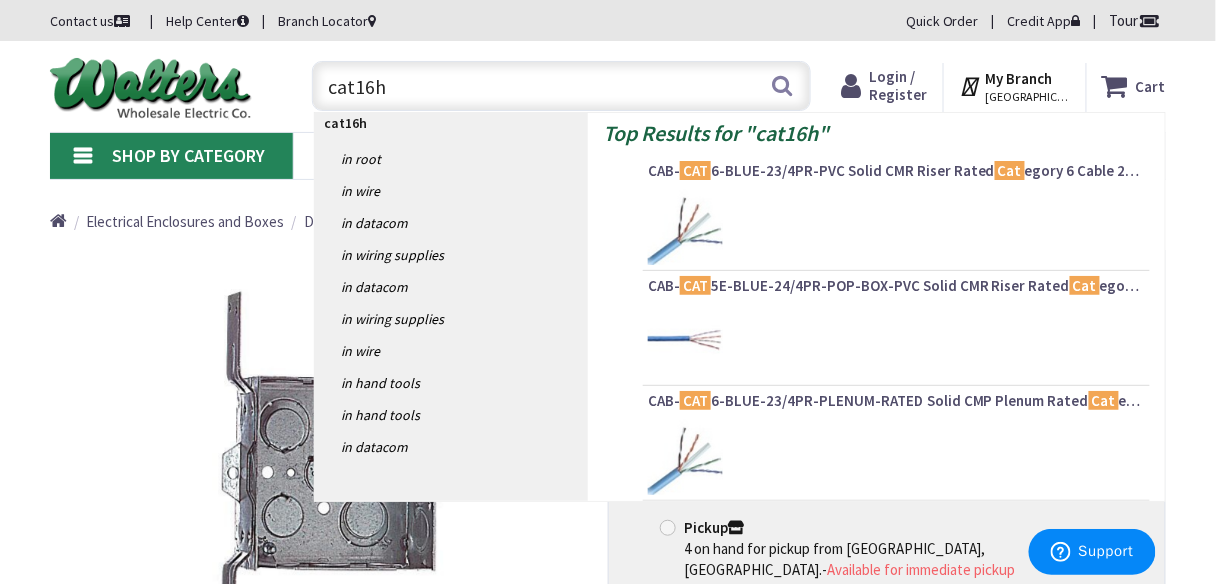 type on "cat16hp" 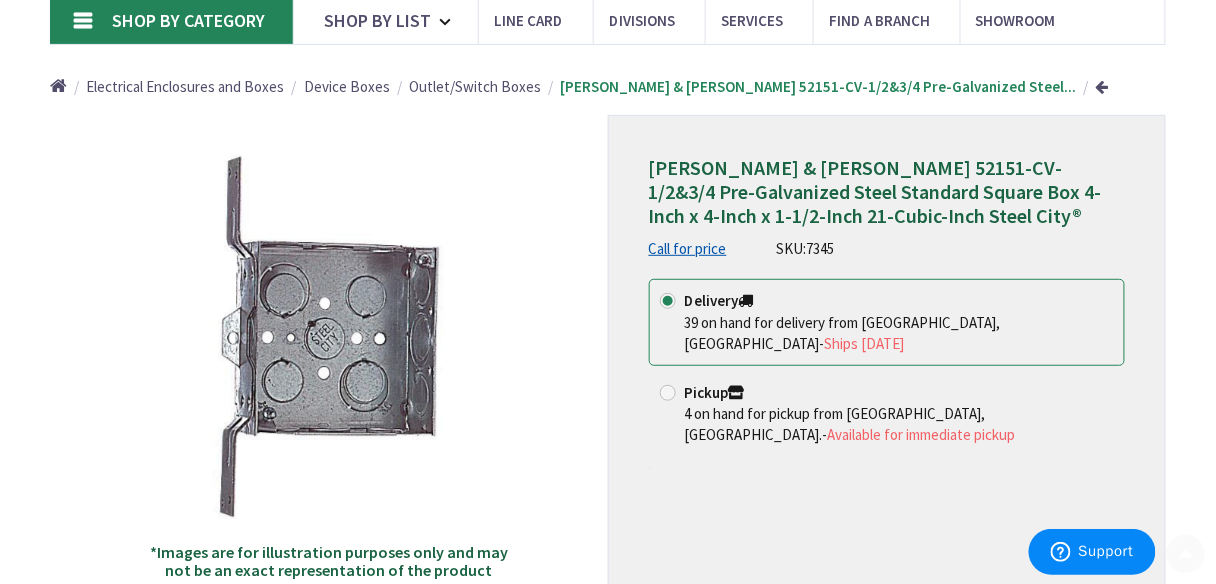 scroll, scrollTop: 160, scrollLeft: 0, axis: vertical 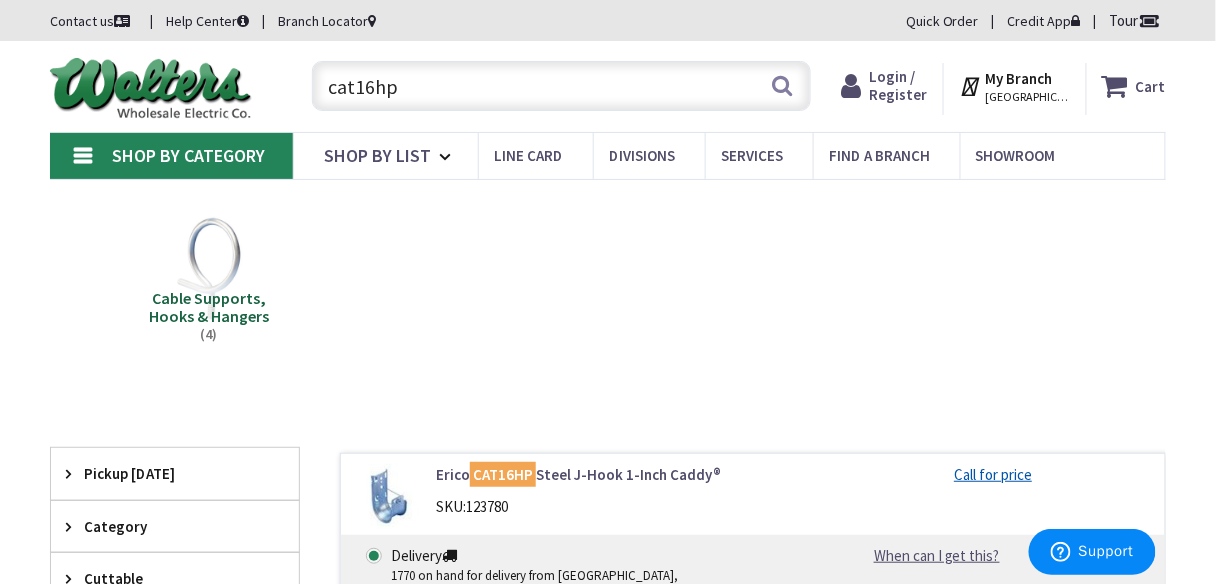 drag, startPoint x: 474, startPoint y: 94, endPoint x: 71, endPoint y: 47, distance: 405.73145 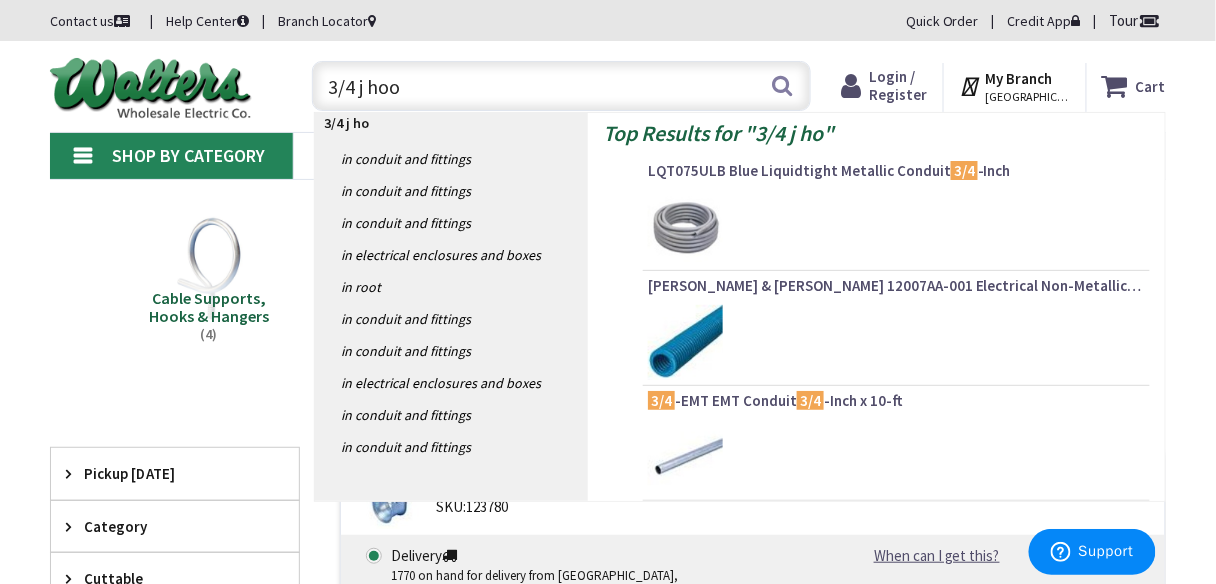 type on "3/4 j hook" 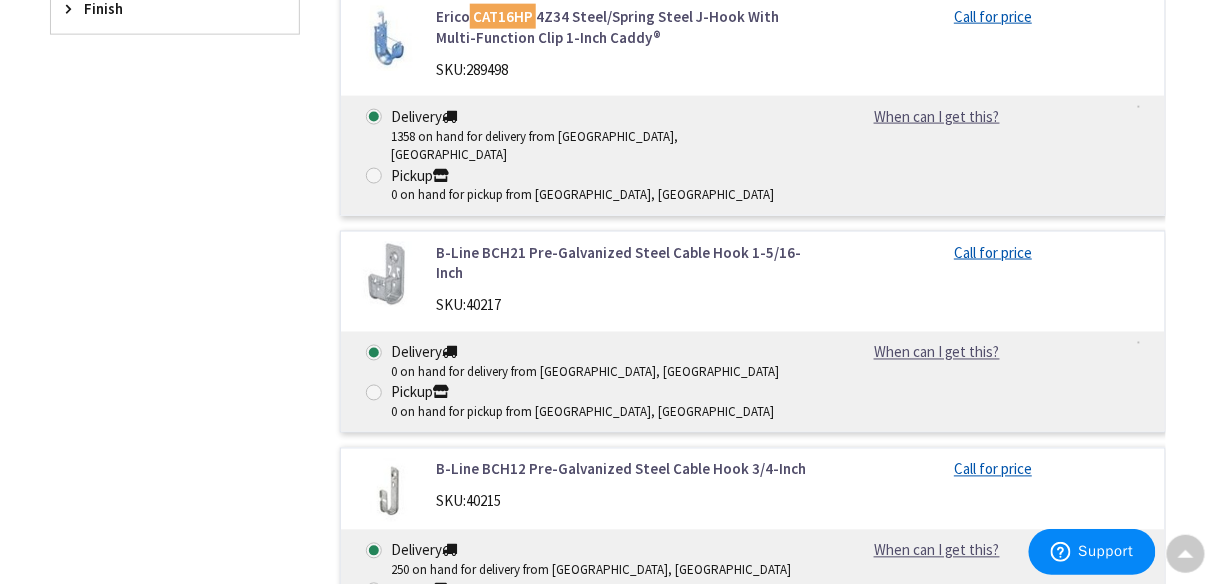 scroll, scrollTop: 720, scrollLeft: 0, axis: vertical 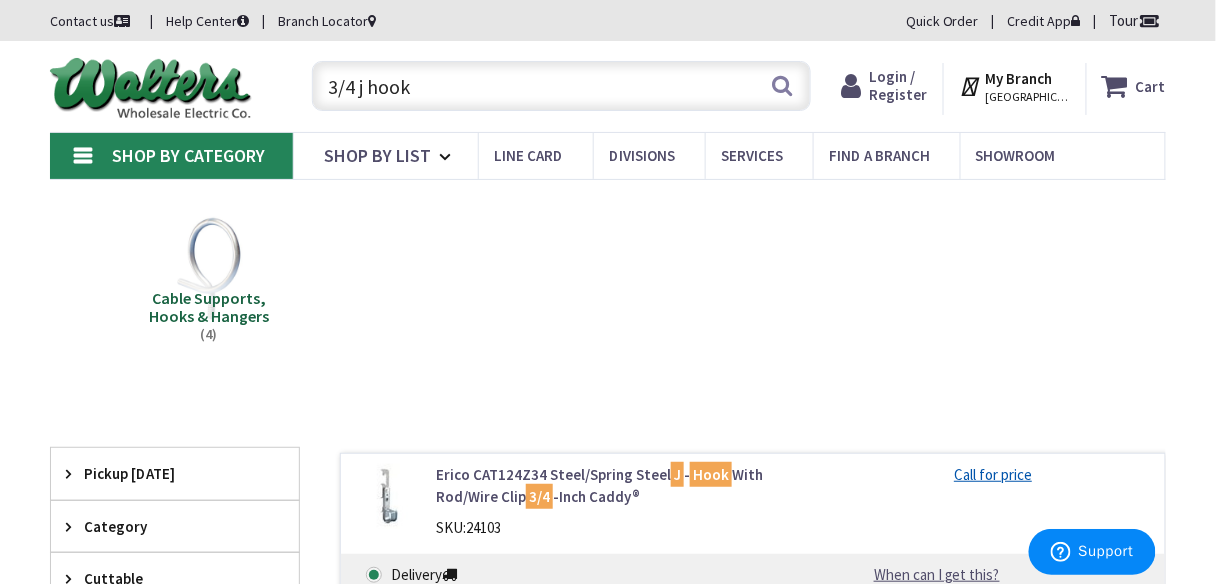 drag, startPoint x: 530, startPoint y: 94, endPoint x: 13, endPoint y: 169, distance: 522.41174 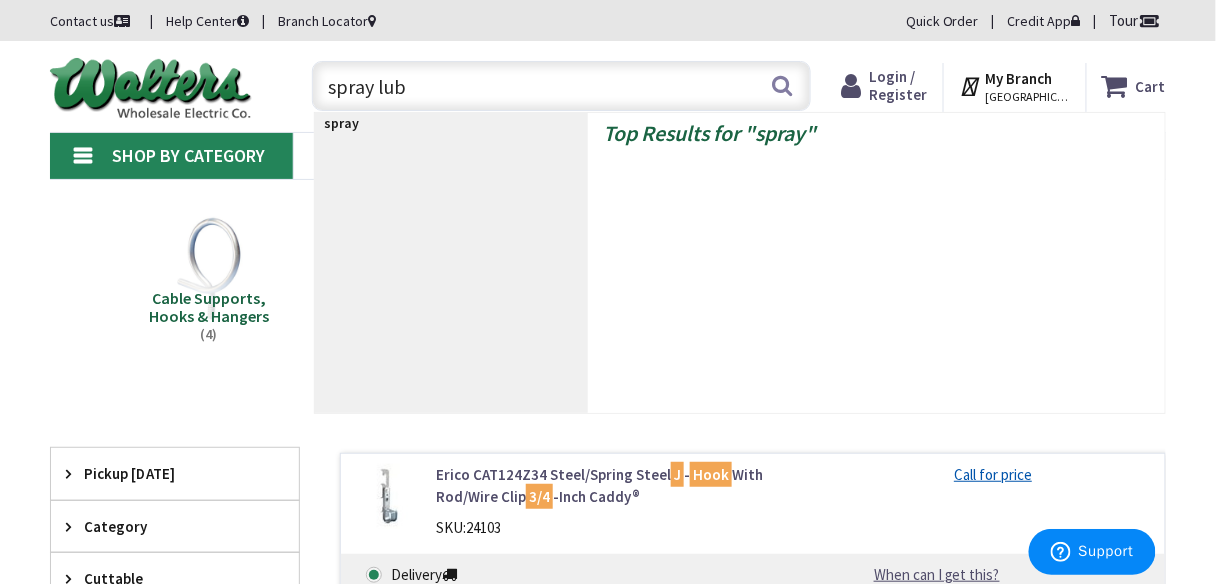 type on "spray lube" 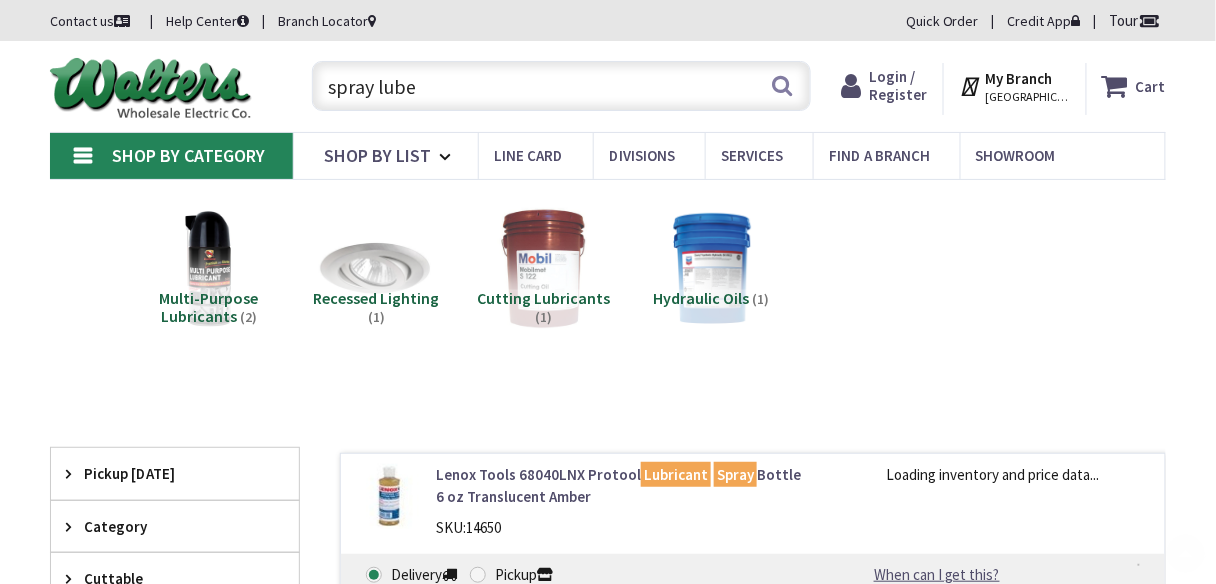 scroll, scrollTop: 640, scrollLeft: 0, axis: vertical 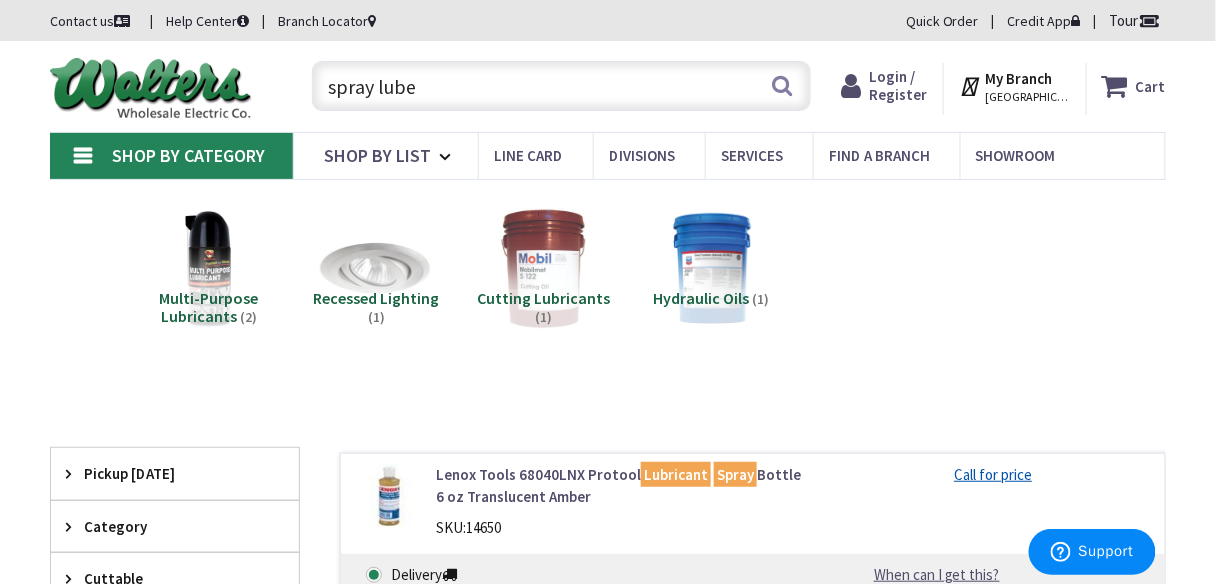 drag, startPoint x: 460, startPoint y: 91, endPoint x: 0, endPoint y: 193, distance: 471.173 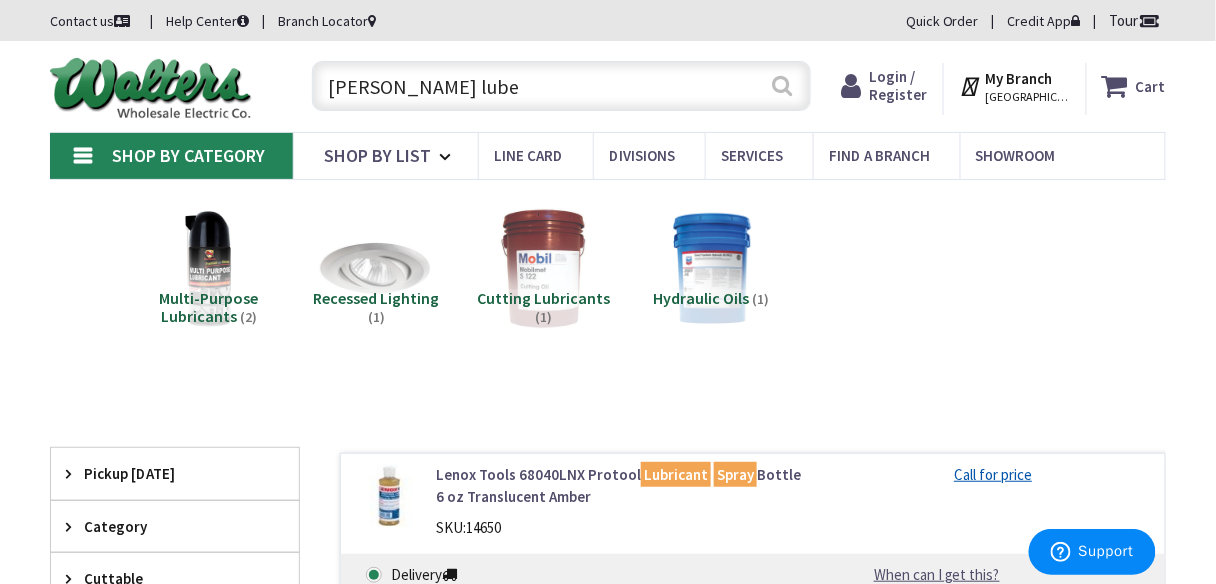type on "[PERSON_NAME] lube" 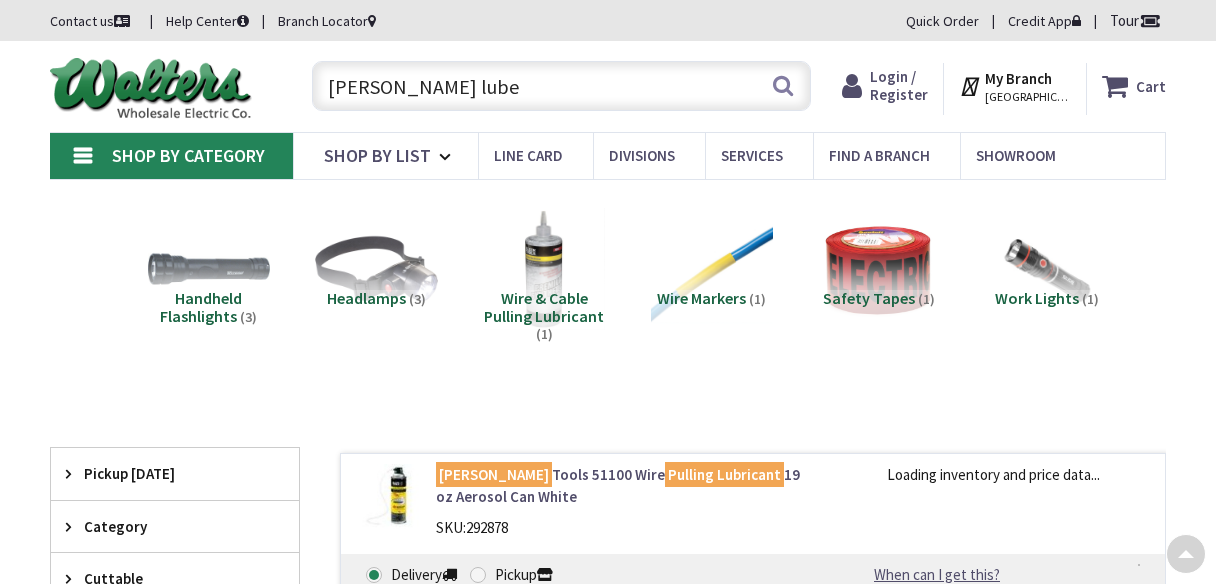 scroll, scrollTop: 240, scrollLeft: 0, axis: vertical 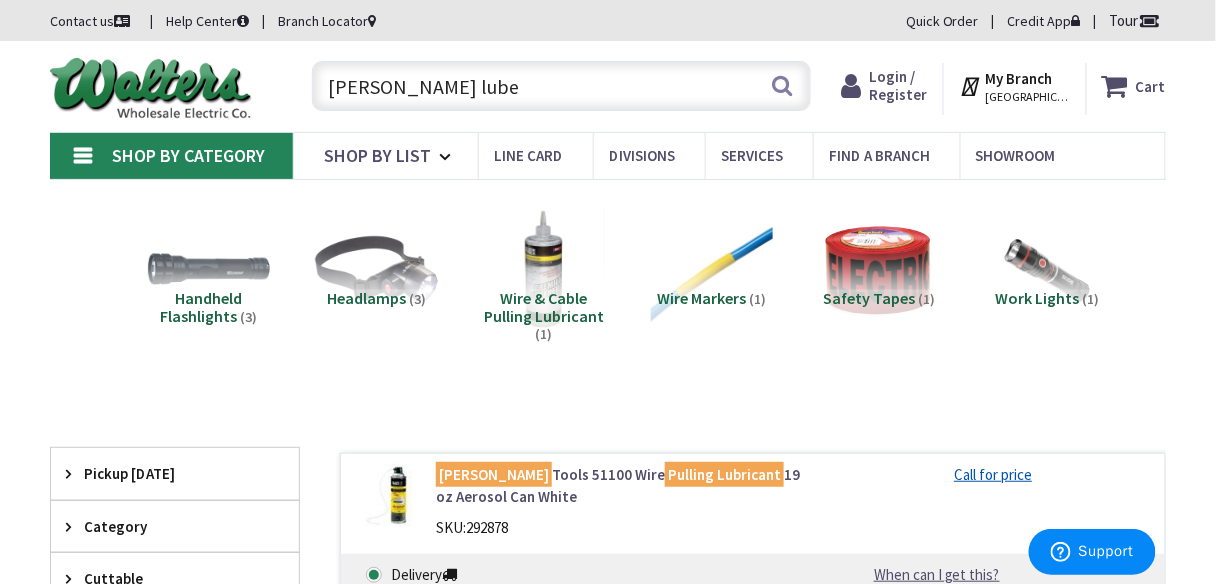 drag, startPoint x: 453, startPoint y: 89, endPoint x: 94, endPoint y: 84, distance: 359.03482 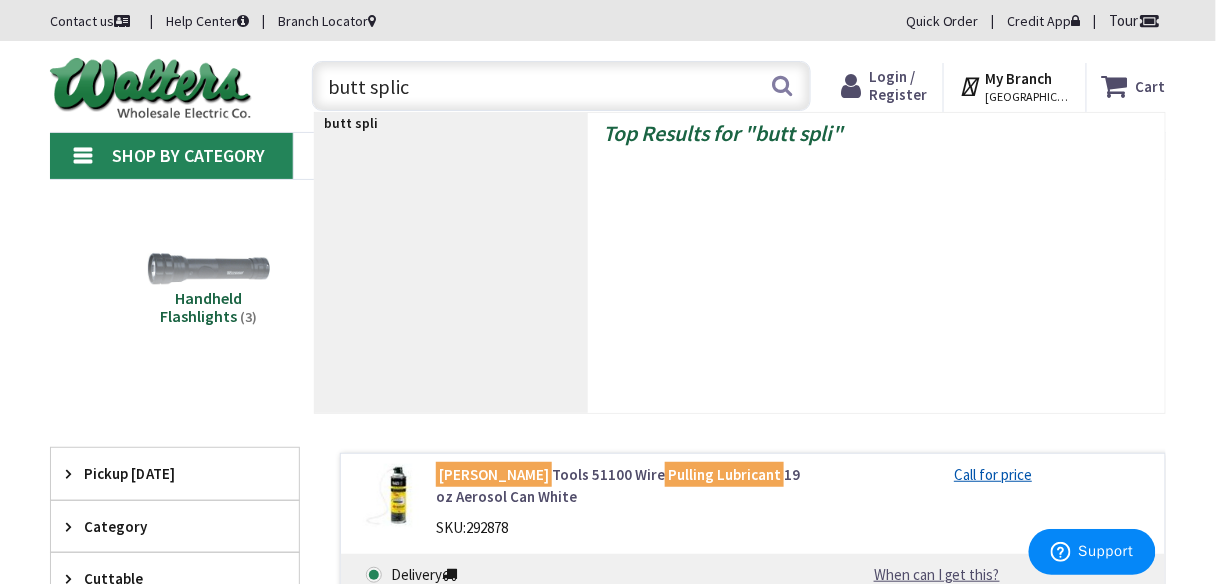 type on "butt splice" 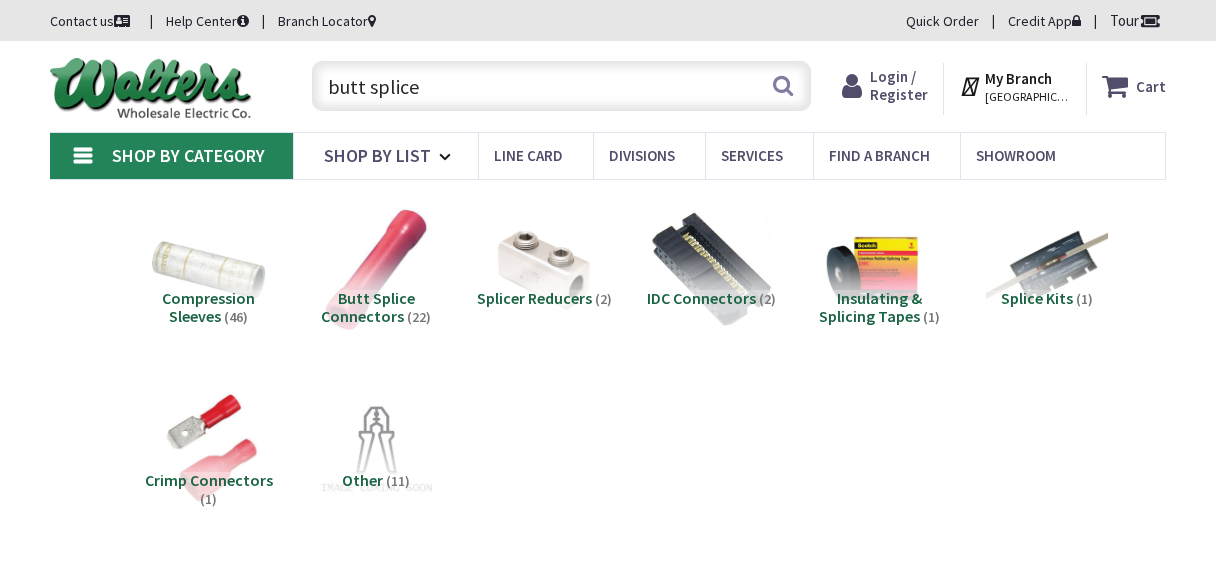 scroll, scrollTop: 0, scrollLeft: 0, axis: both 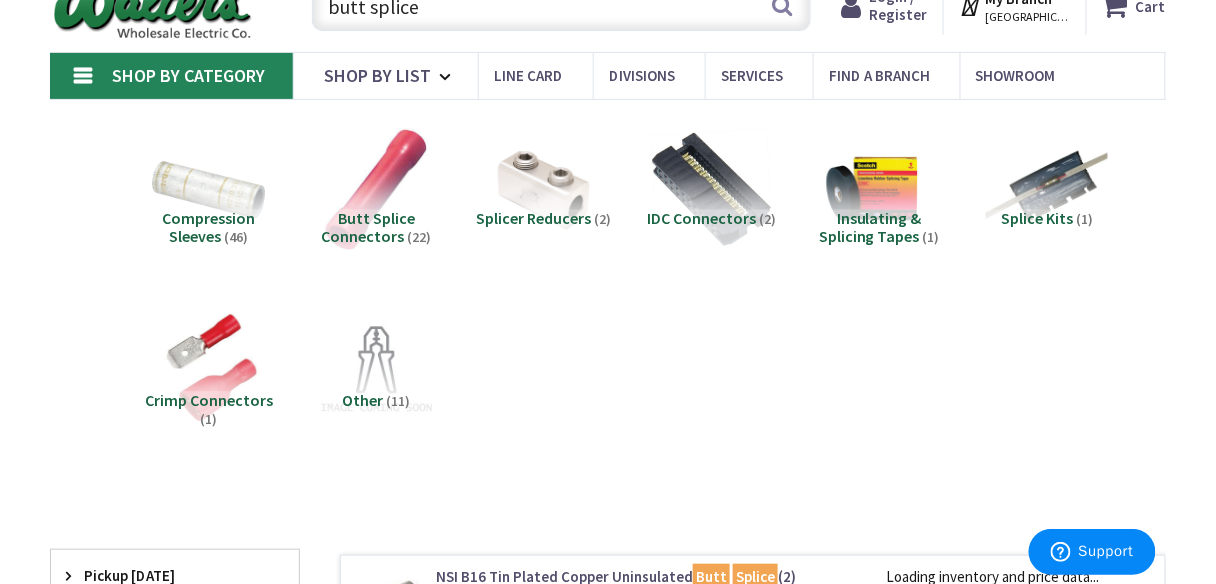 click on "Butt Splice Connectors" at bounding box center [368, 227] 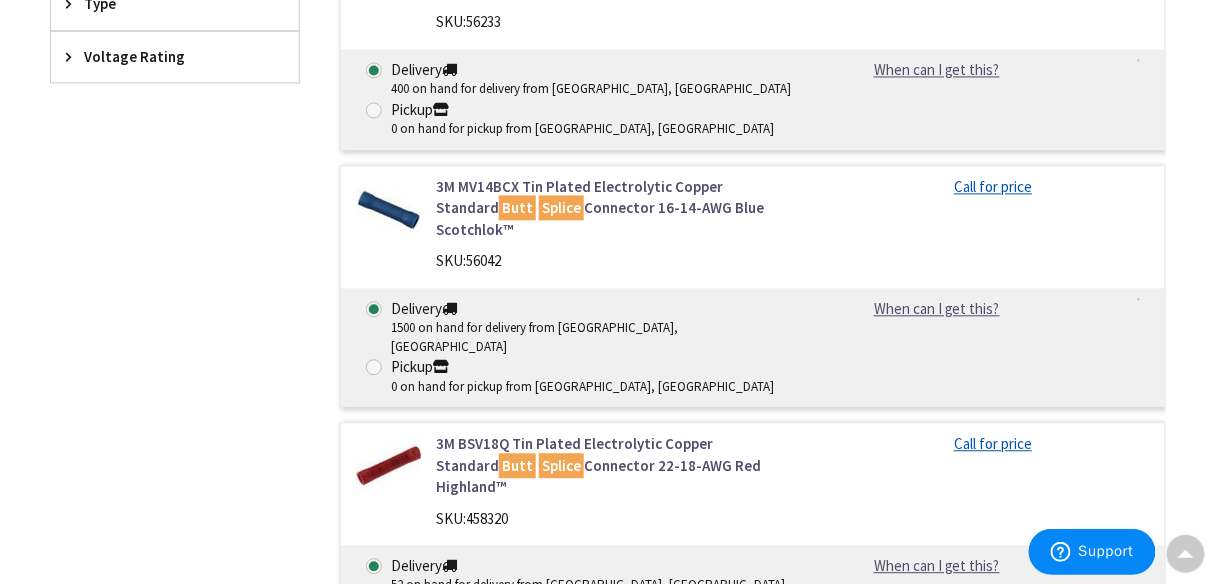 scroll, scrollTop: 991, scrollLeft: 0, axis: vertical 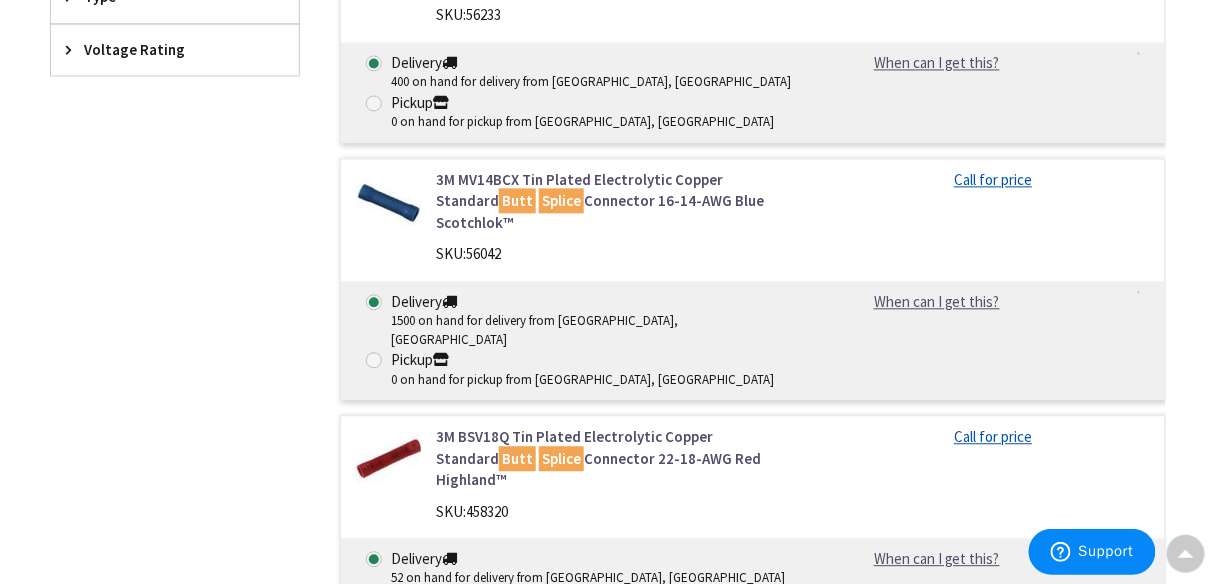 click on "3M BSV18Q Tin Plated Electrolytic Copper Standard  Butt   Splice  Connector 22-18-AWG Red Highland™" at bounding box center (621, 458) 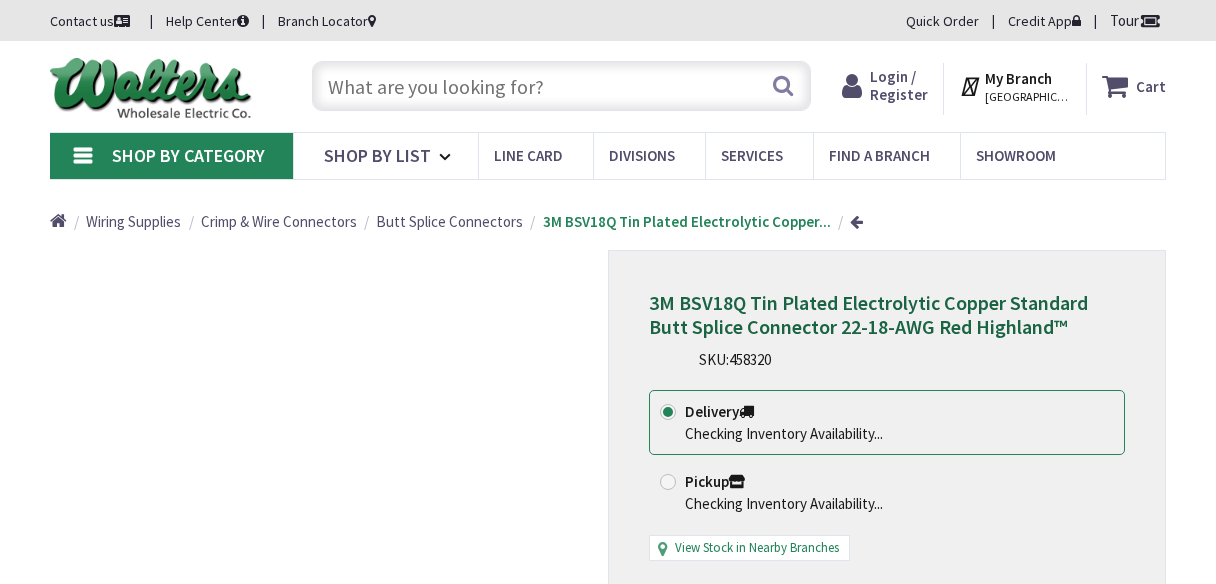 scroll, scrollTop: 0, scrollLeft: 0, axis: both 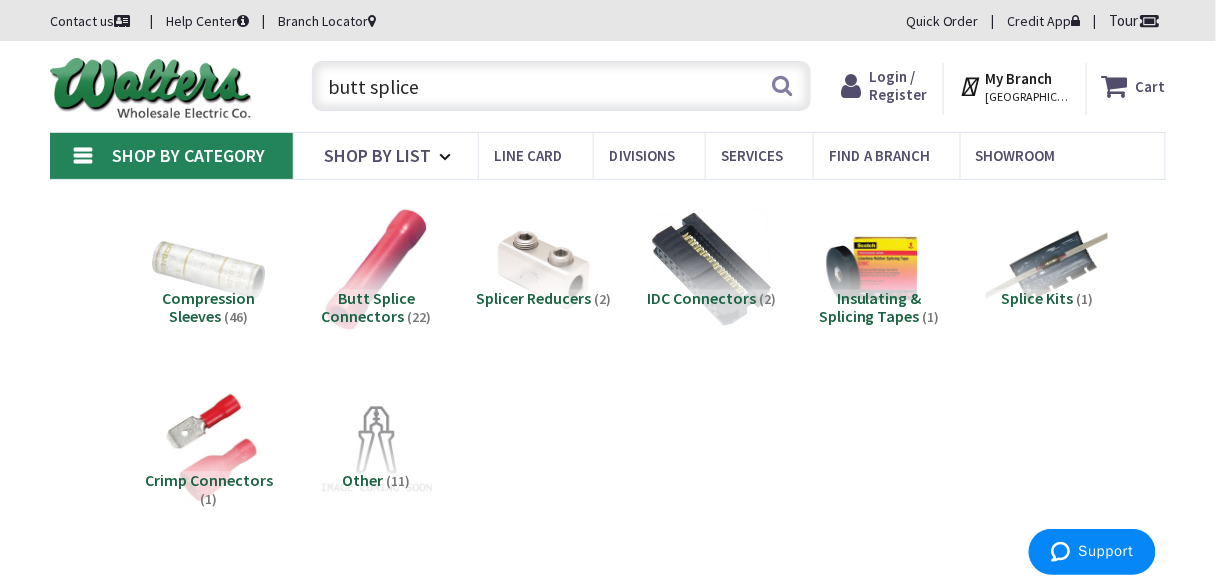 click on "butt splice" at bounding box center [561, 86] 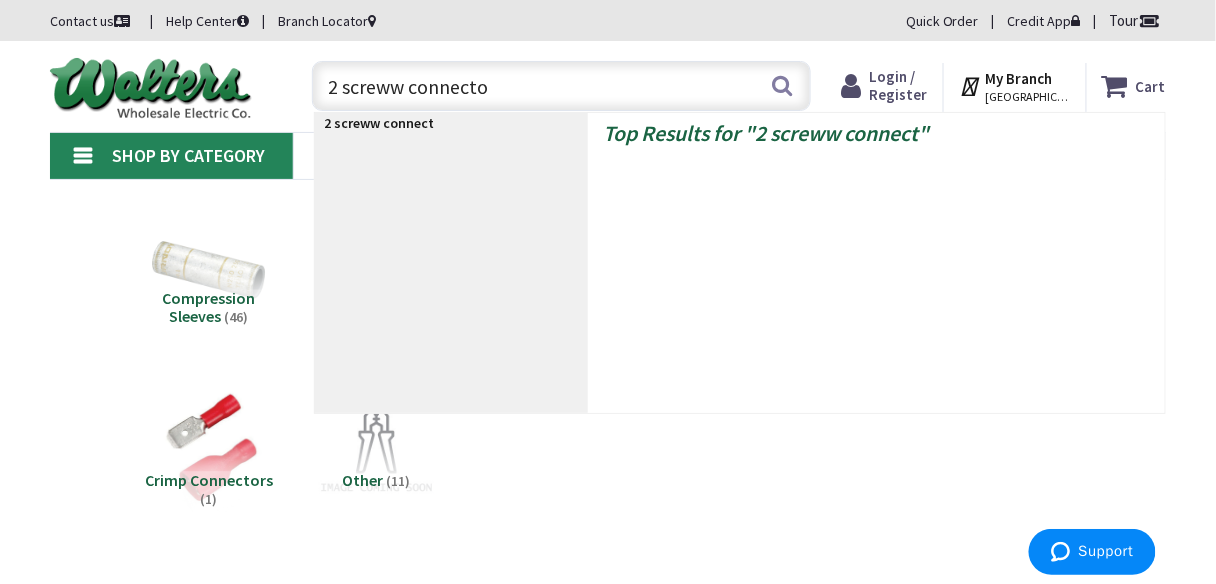 type on "2 screww connector" 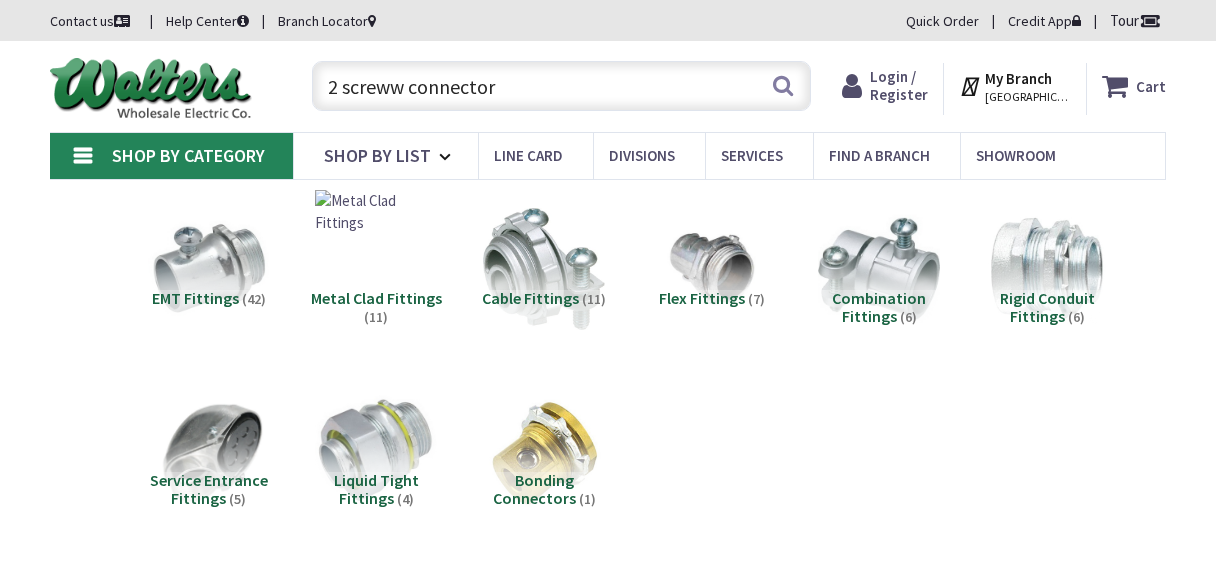 scroll, scrollTop: 0, scrollLeft: 0, axis: both 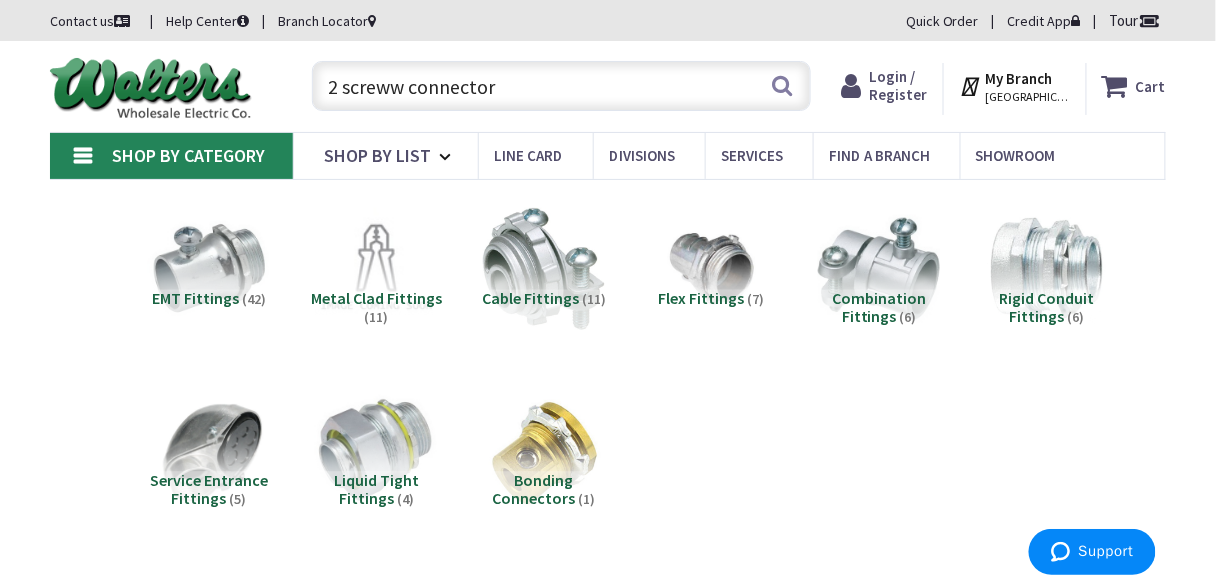 click on "Cable Fittings" at bounding box center (530, 298) 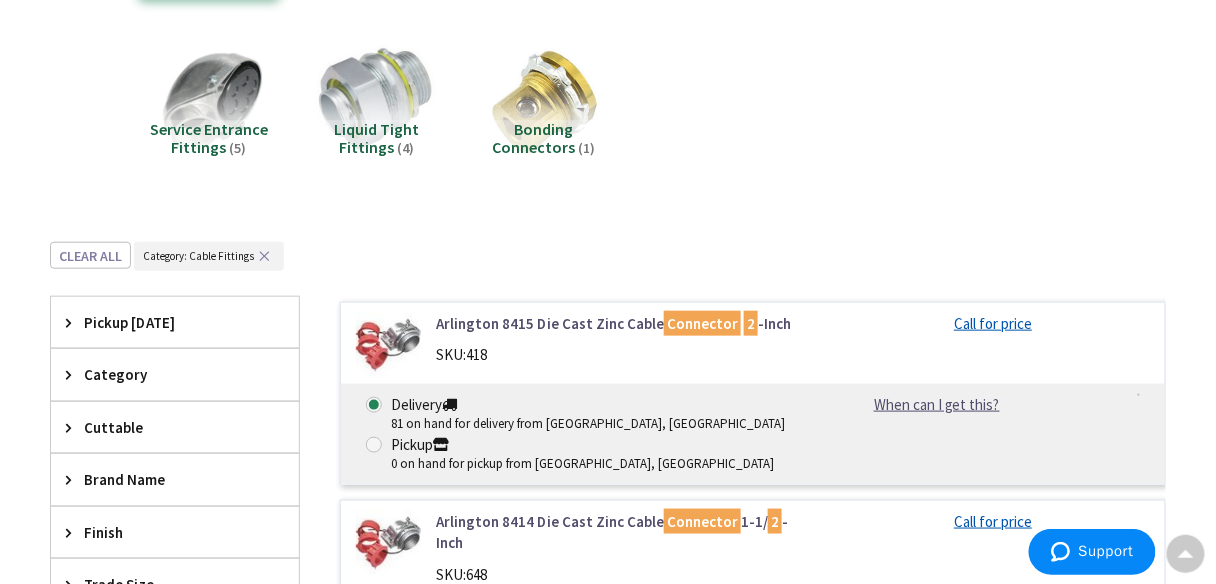 scroll, scrollTop: 0, scrollLeft: 0, axis: both 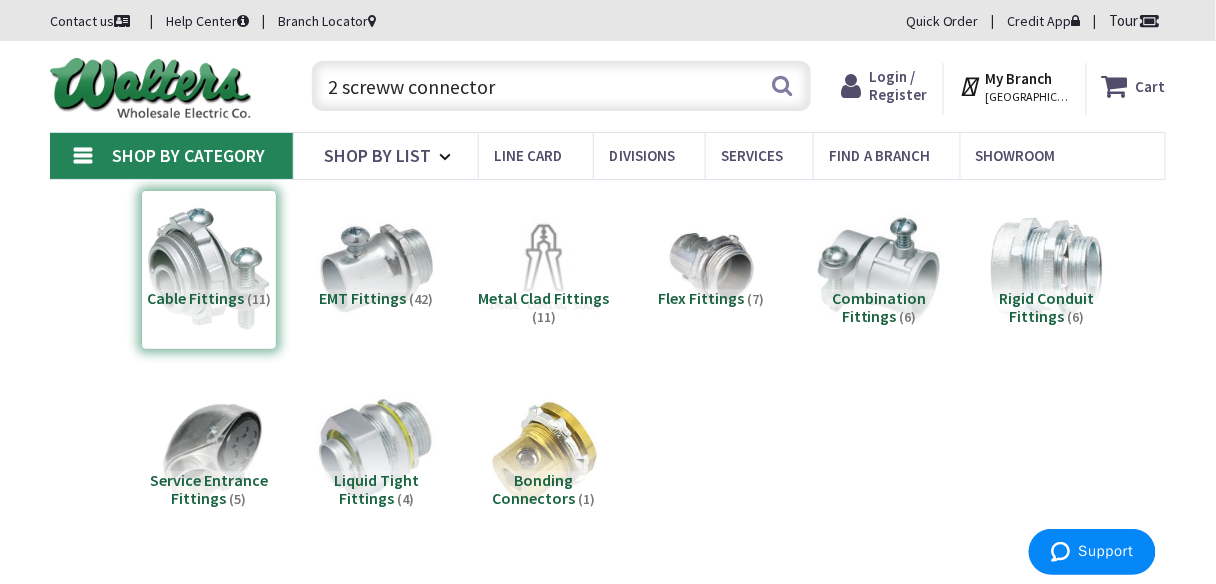 drag, startPoint x: 424, startPoint y: 112, endPoint x: 0, endPoint y: 37, distance: 430.58215 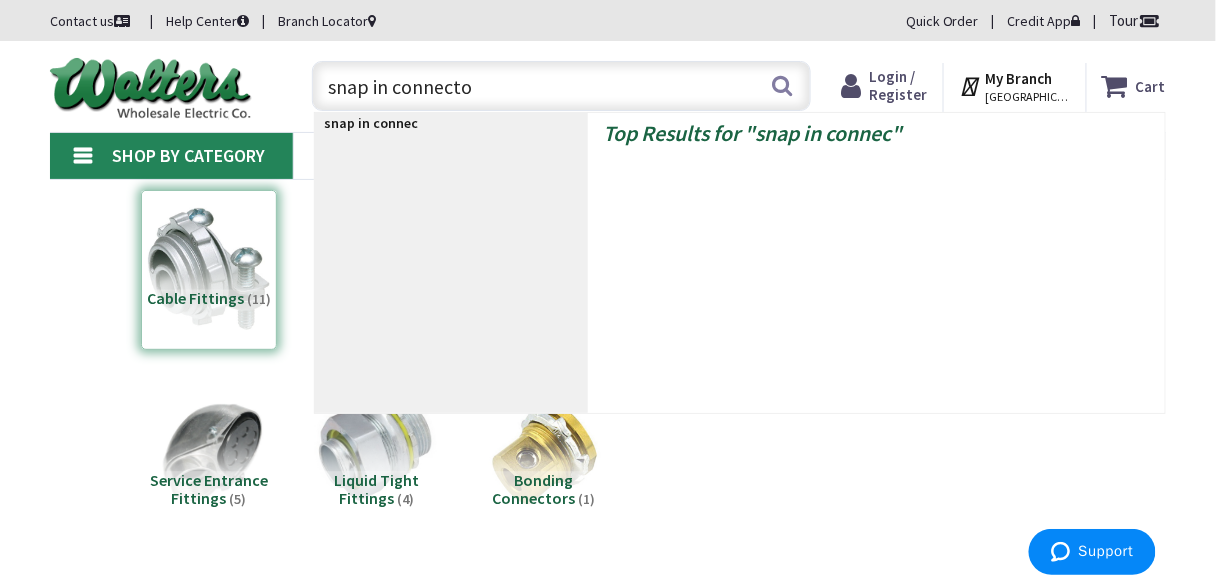 type on "snap in connector" 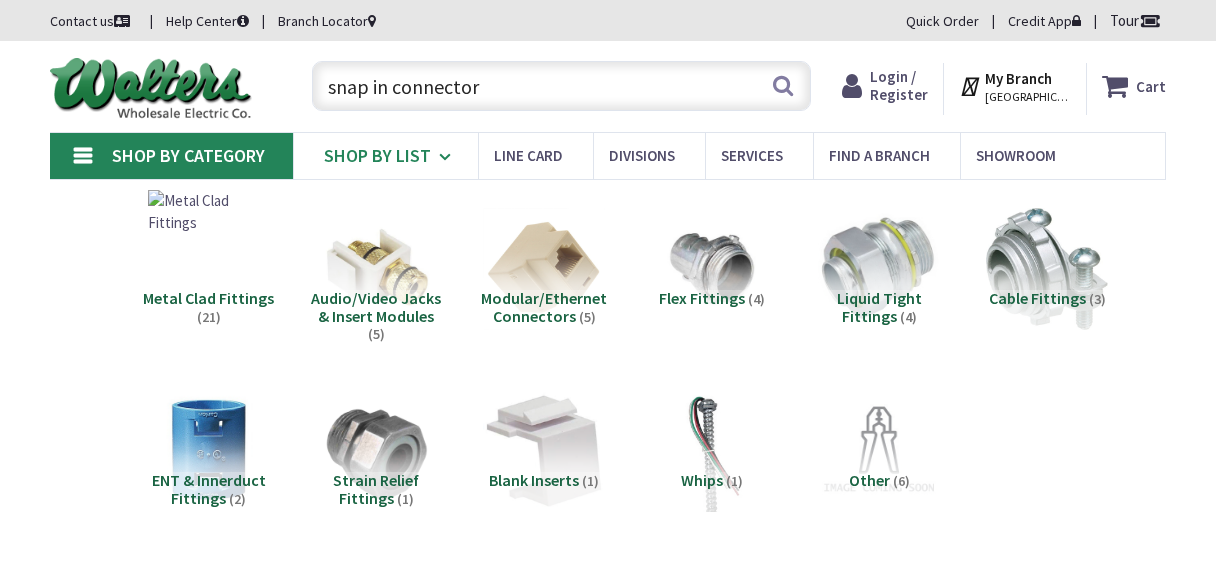 scroll, scrollTop: 0, scrollLeft: 0, axis: both 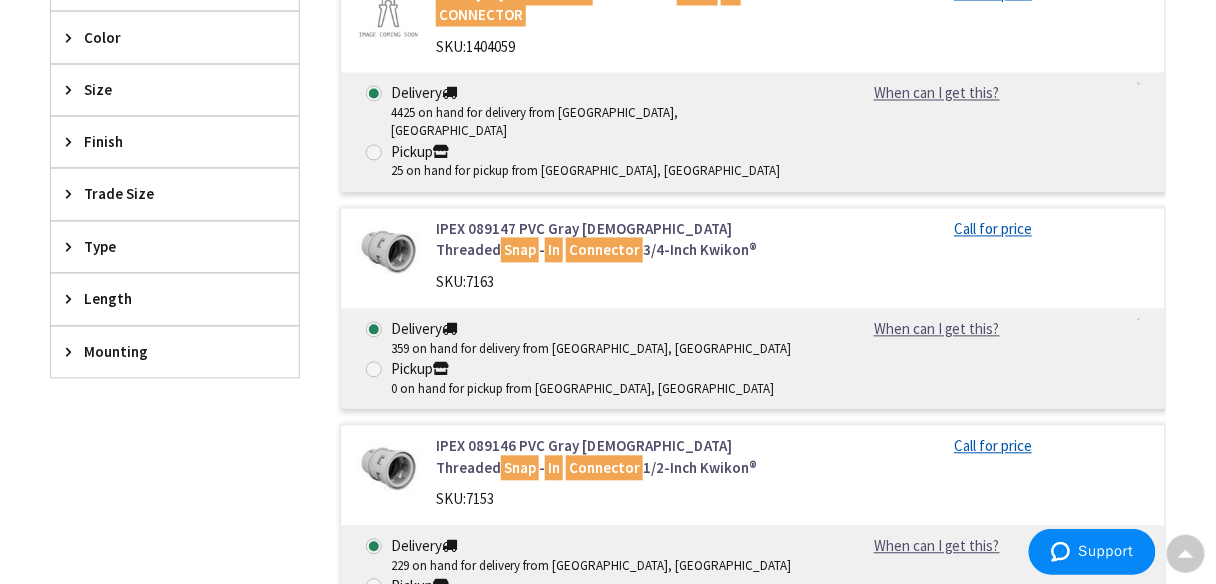 click on "Trade Size" at bounding box center (165, 194) 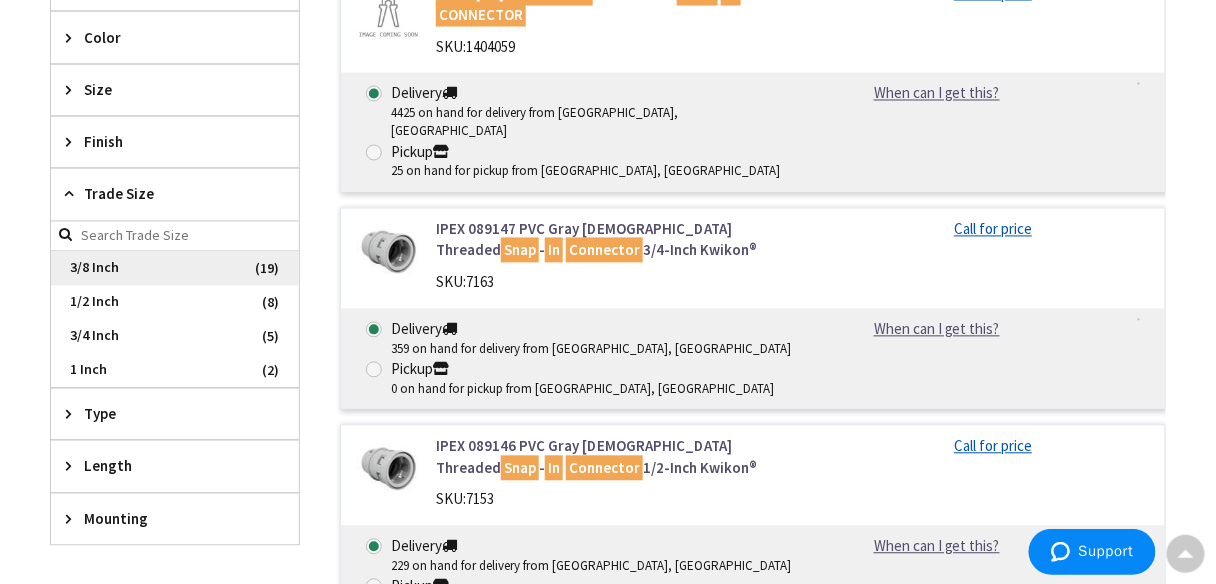 click on "3/8 Inch" at bounding box center [175, 269] 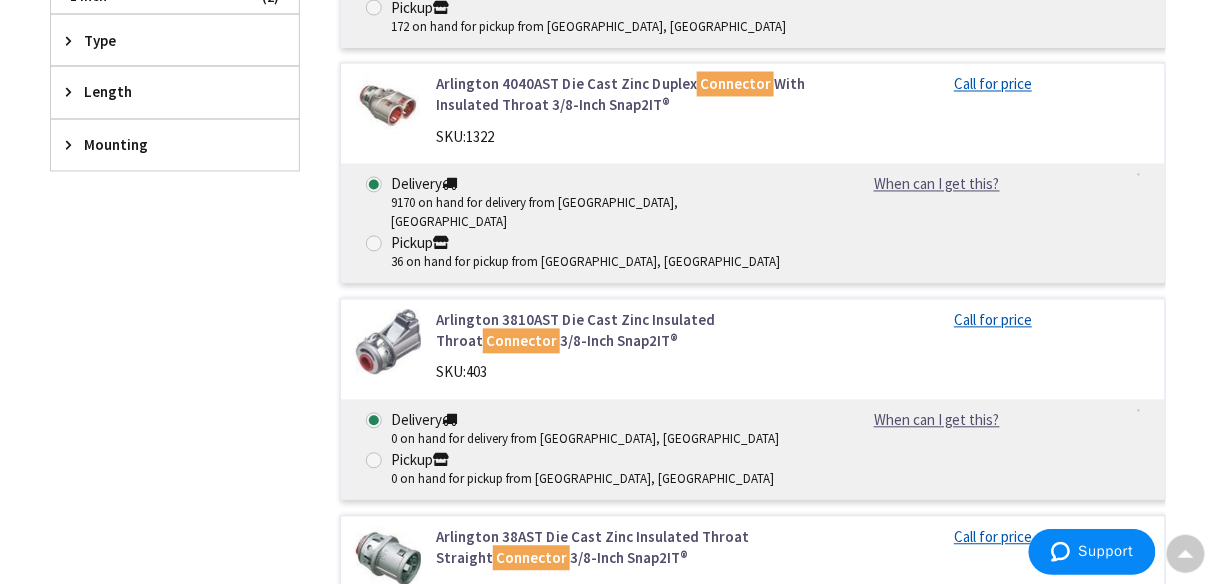 scroll, scrollTop: 664, scrollLeft: 0, axis: vertical 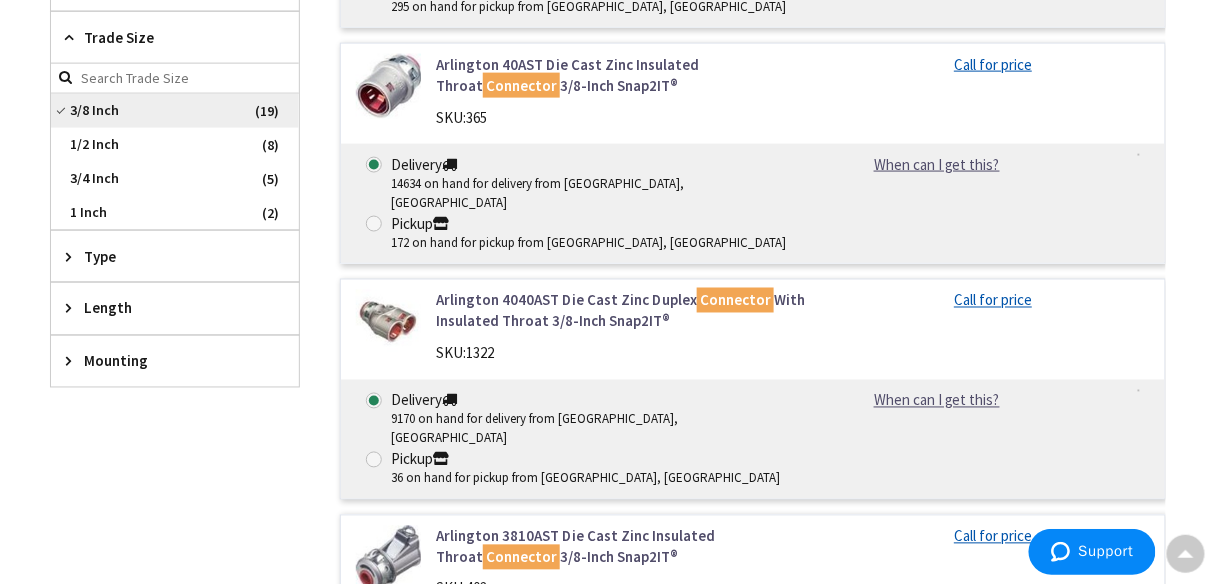 click on "3/8 Inch" at bounding box center (175, 111) 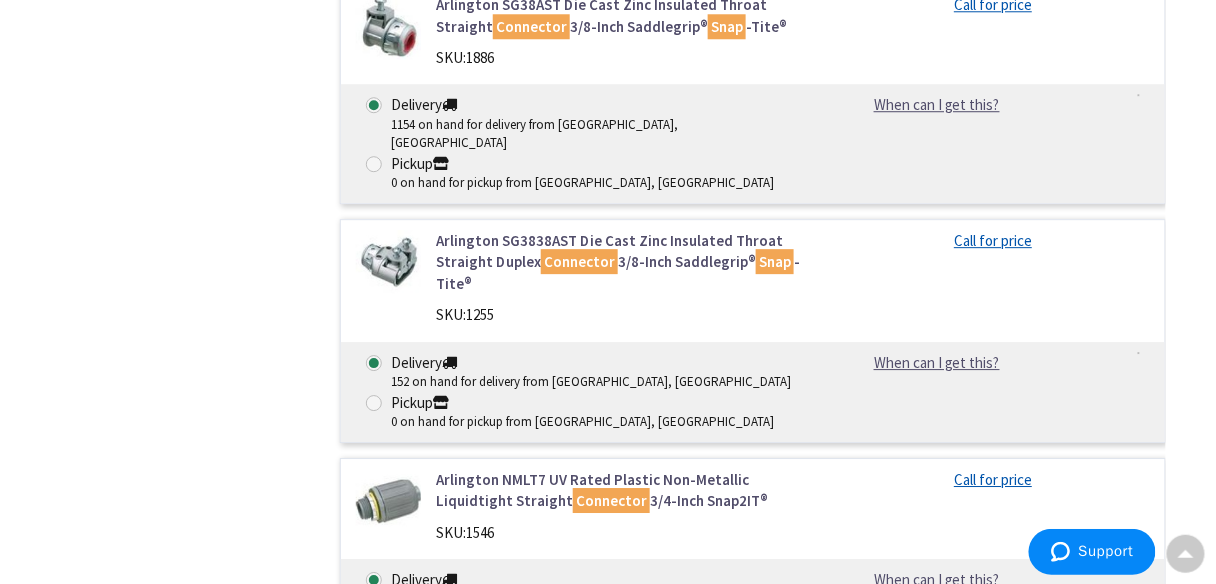 scroll, scrollTop: 9040, scrollLeft: 0, axis: vertical 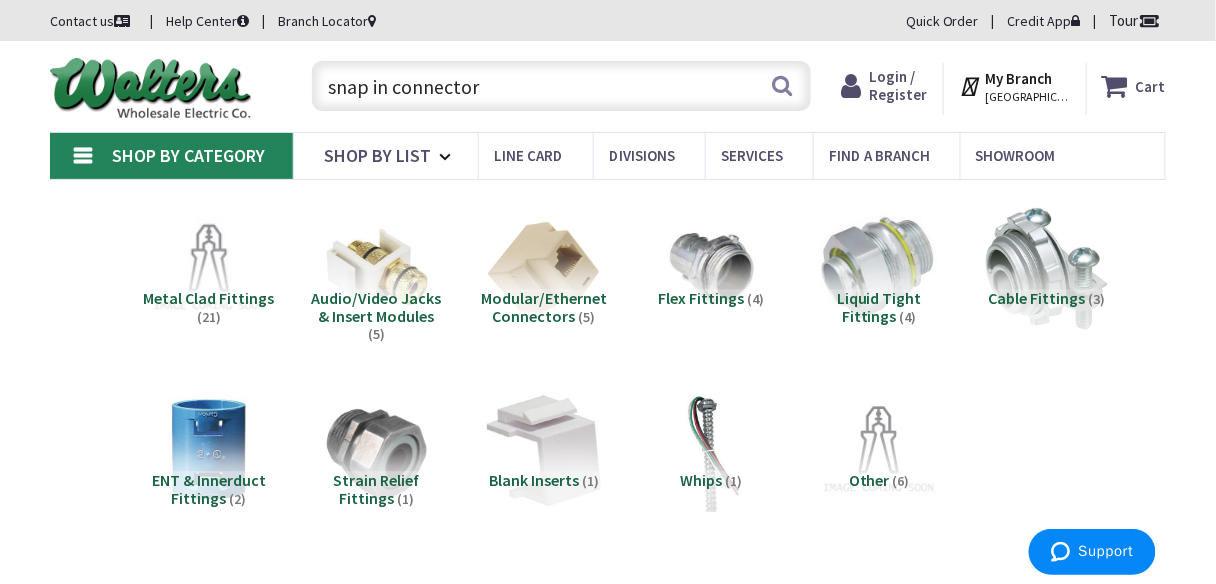 drag, startPoint x: 502, startPoint y: 87, endPoint x: 14, endPoint y: -2, distance: 496.0494 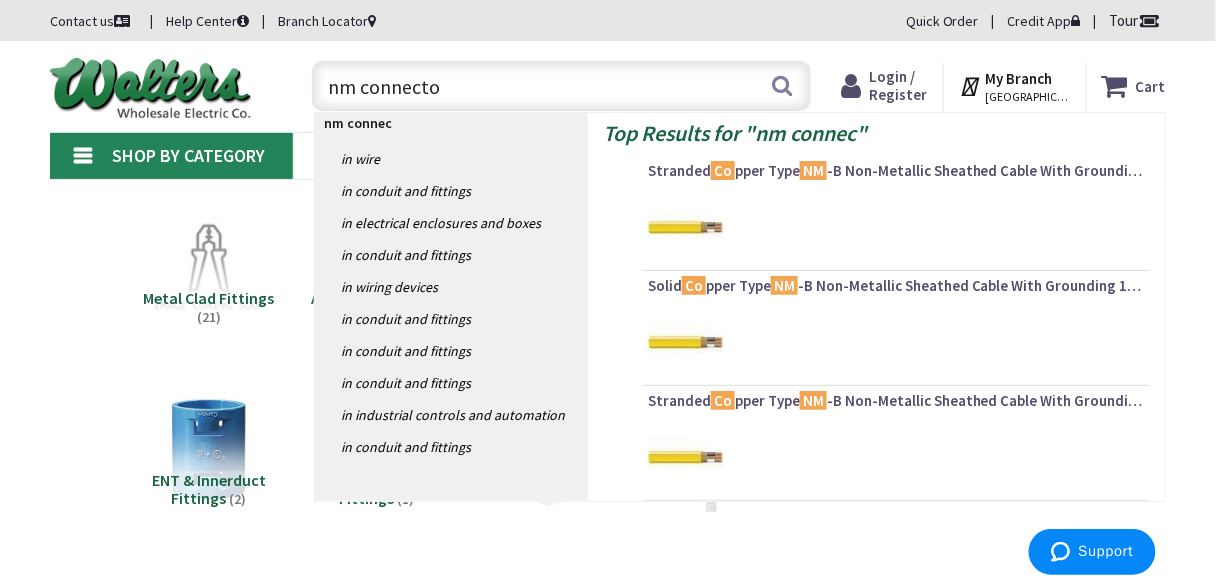 type on "nm connector" 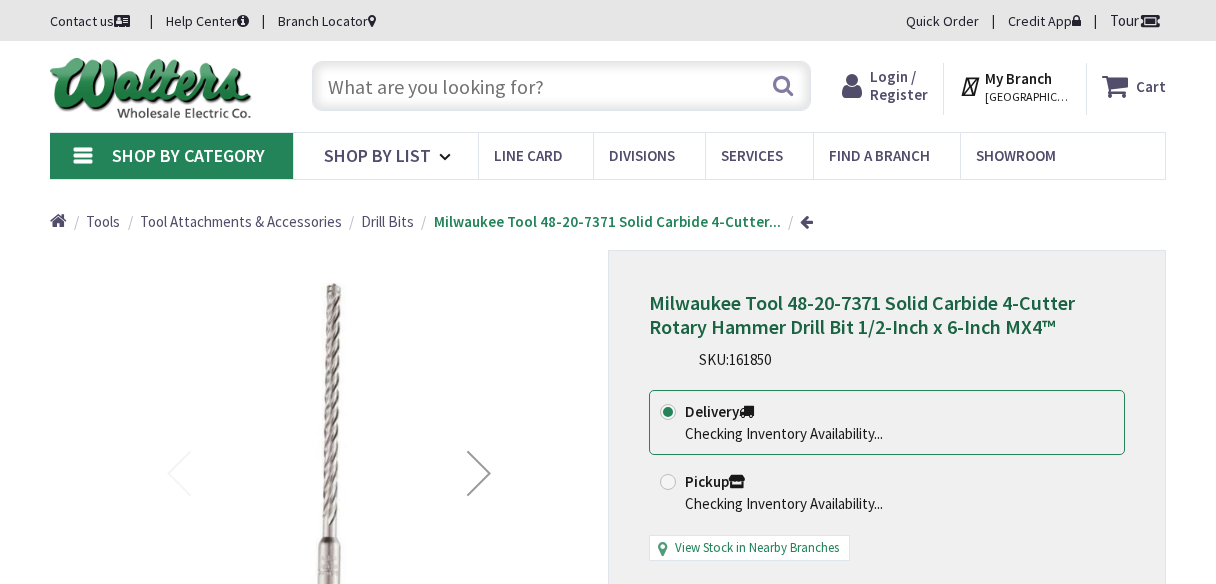 scroll, scrollTop: 0, scrollLeft: 0, axis: both 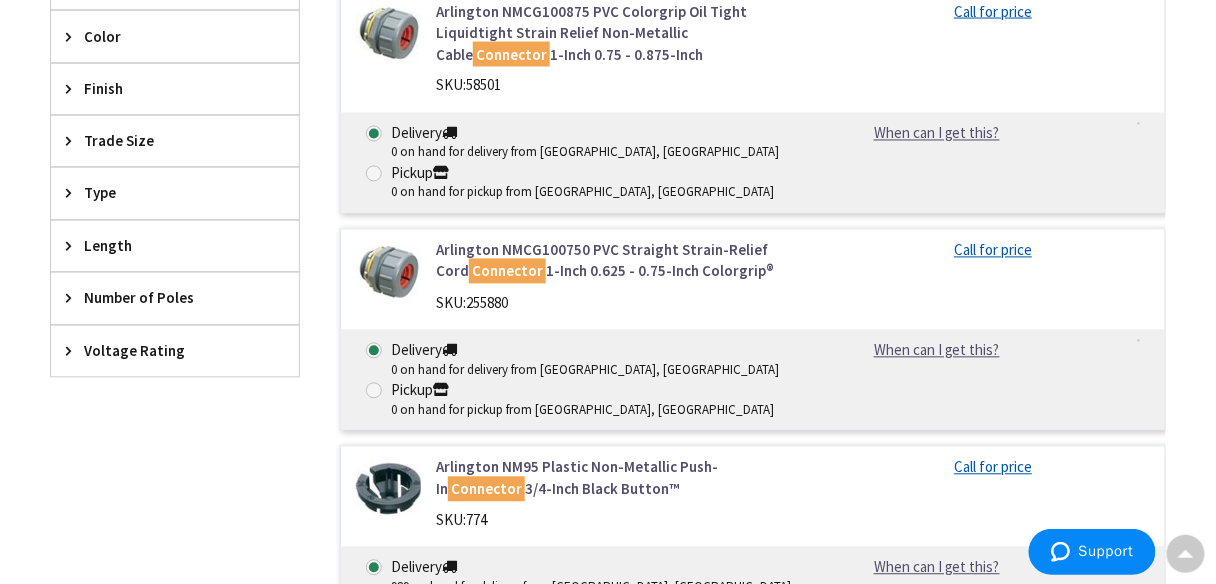 click on "Type" at bounding box center [165, 193] 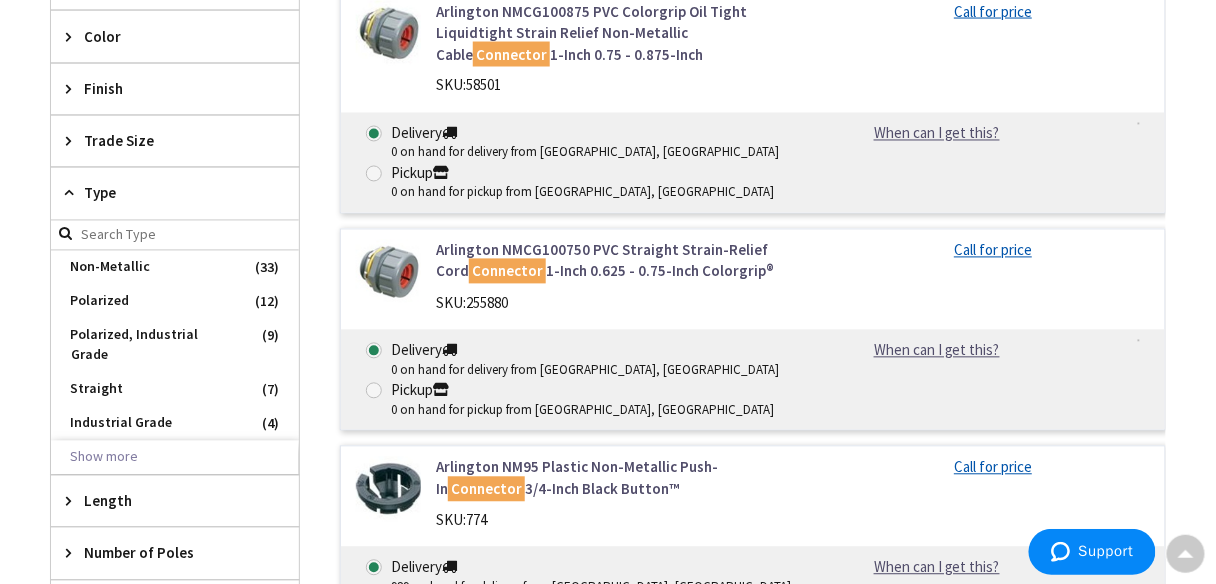 click on "Type" at bounding box center [165, 193] 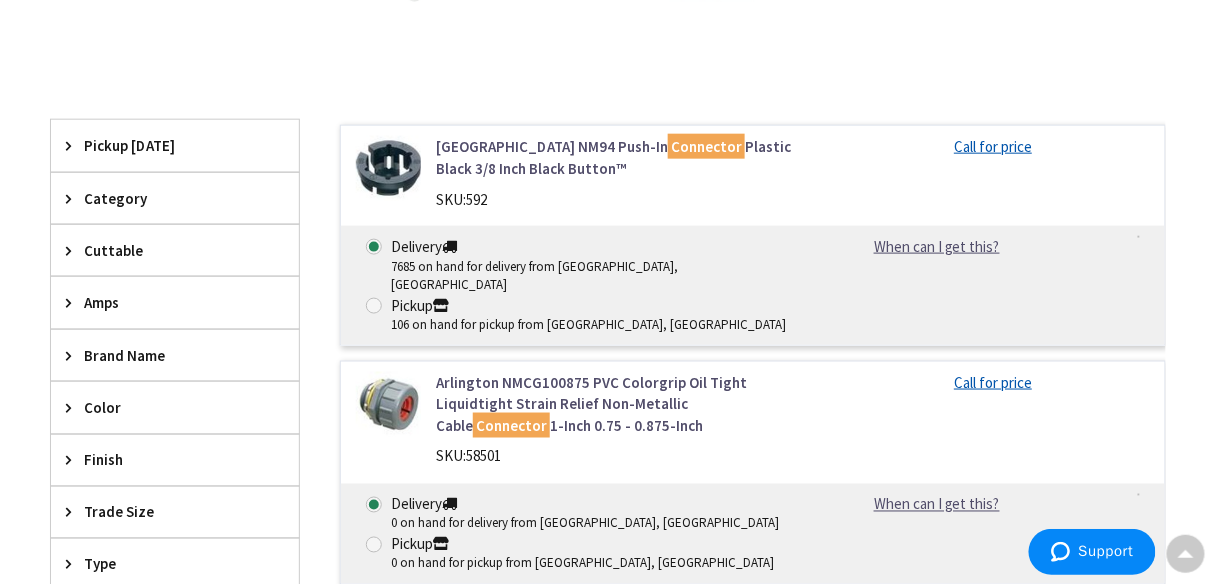 scroll, scrollTop: 481, scrollLeft: 0, axis: vertical 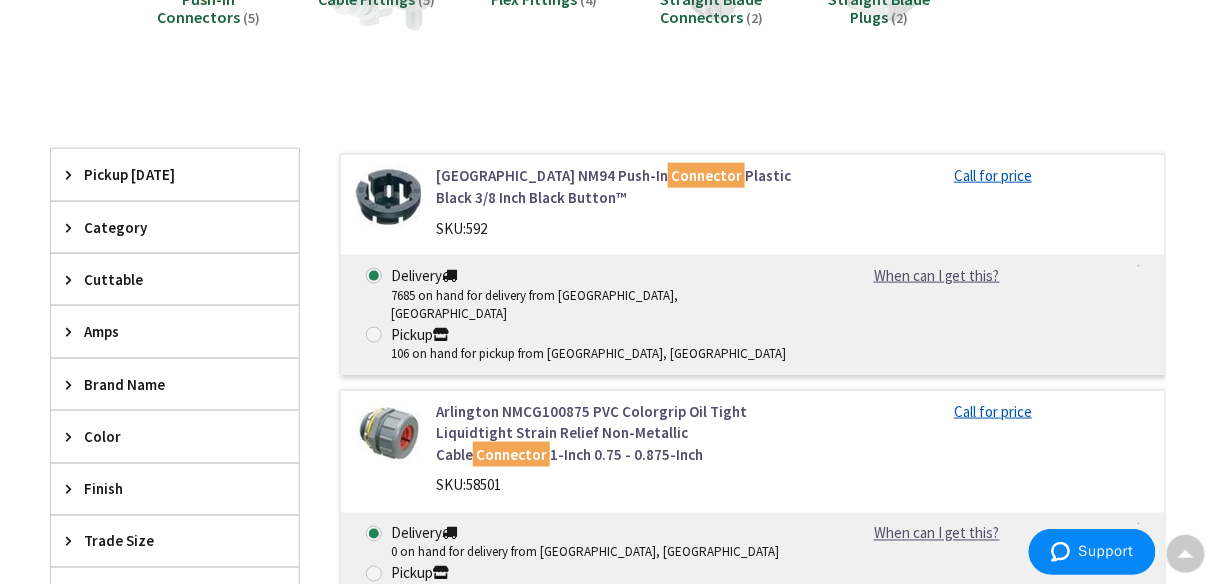 click on "Category" at bounding box center [165, 227] 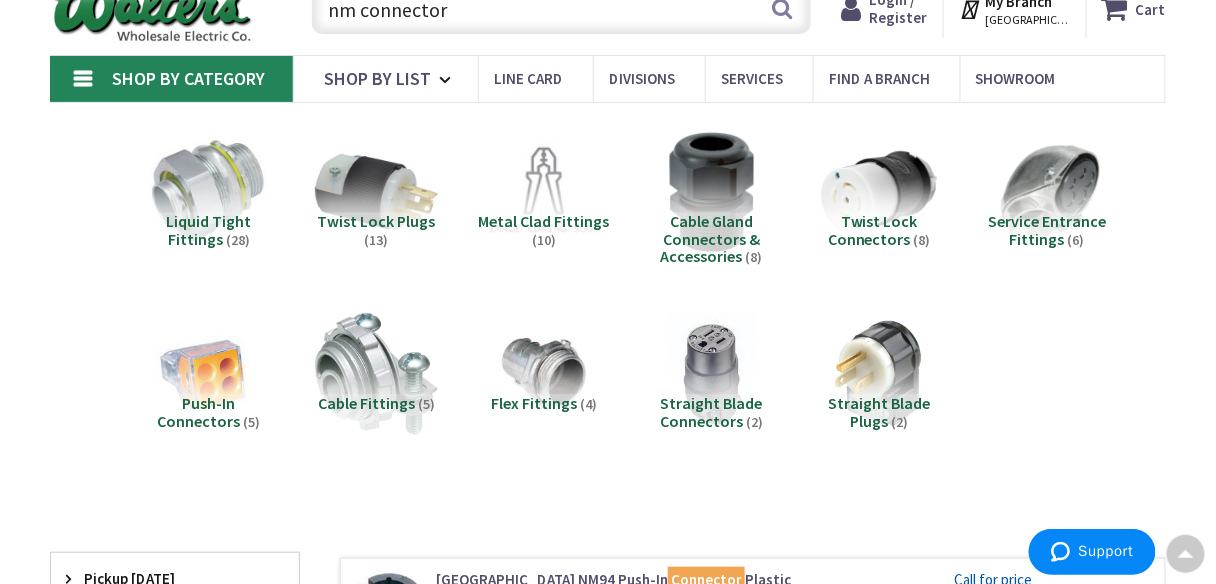 scroll, scrollTop: 0, scrollLeft: 0, axis: both 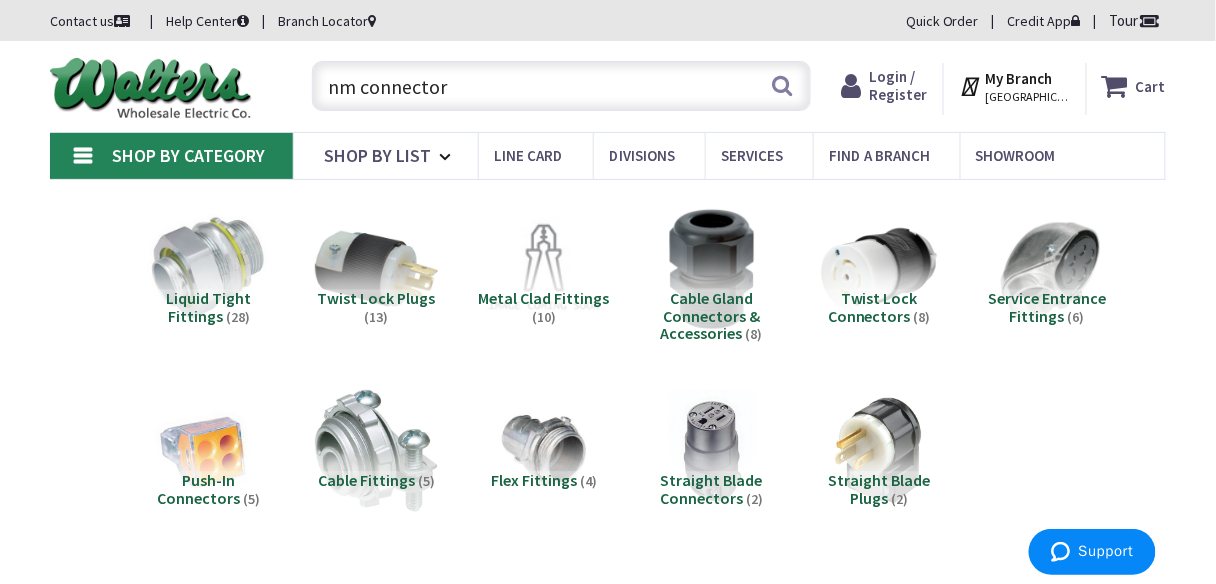 drag, startPoint x: 488, startPoint y: 86, endPoint x: 95, endPoint y: 110, distance: 393.73215 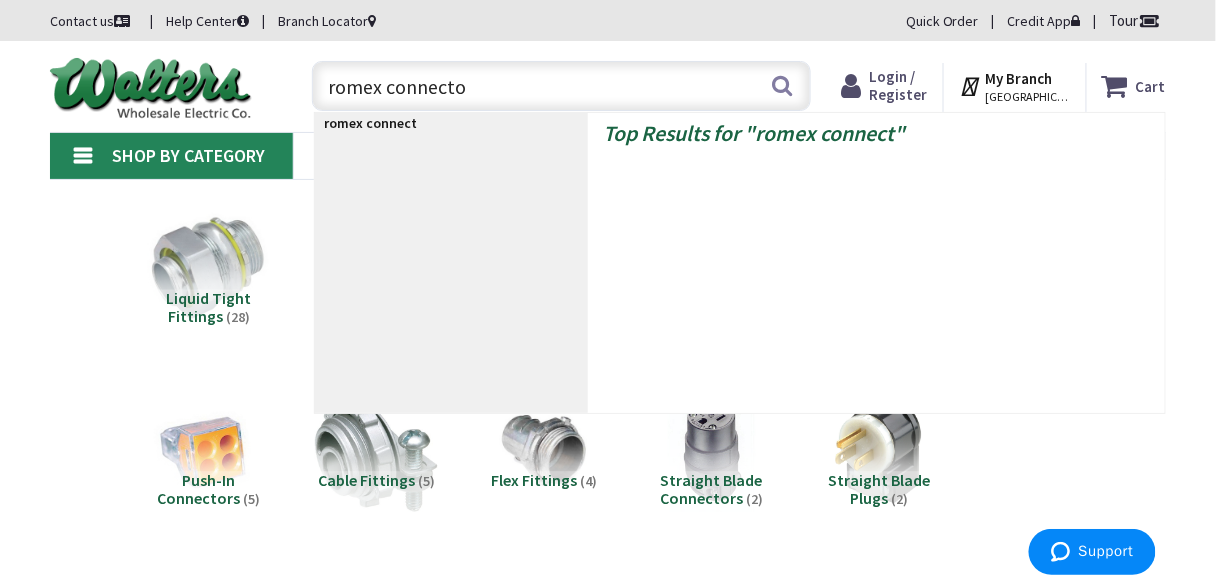 type on "romex connector" 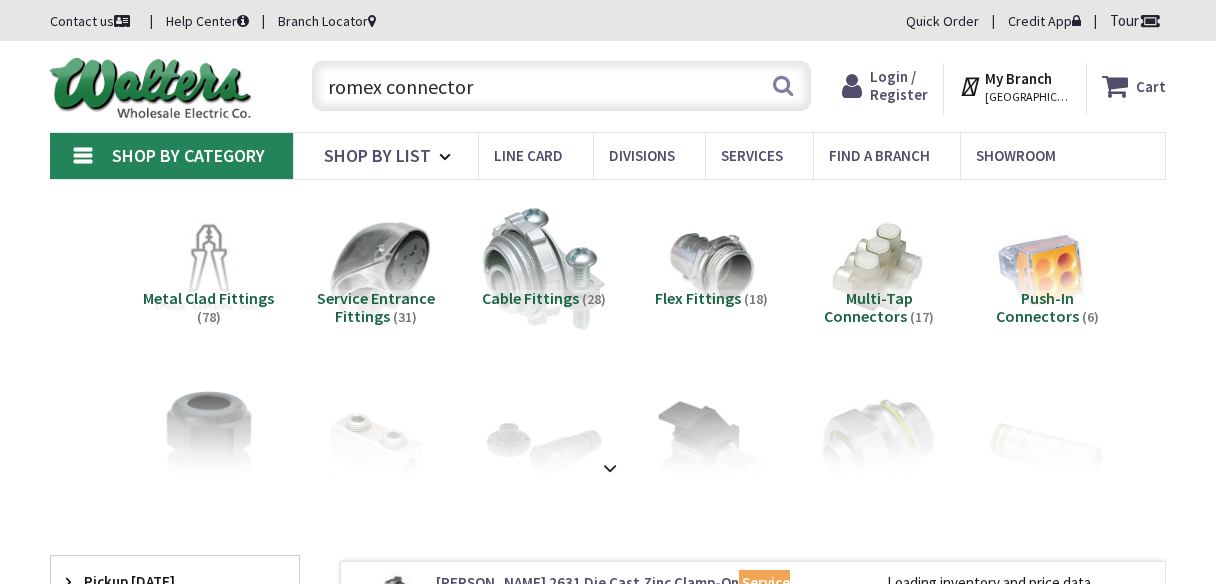 scroll, scrollTop: 0, scrollLeft: 0, axis: both 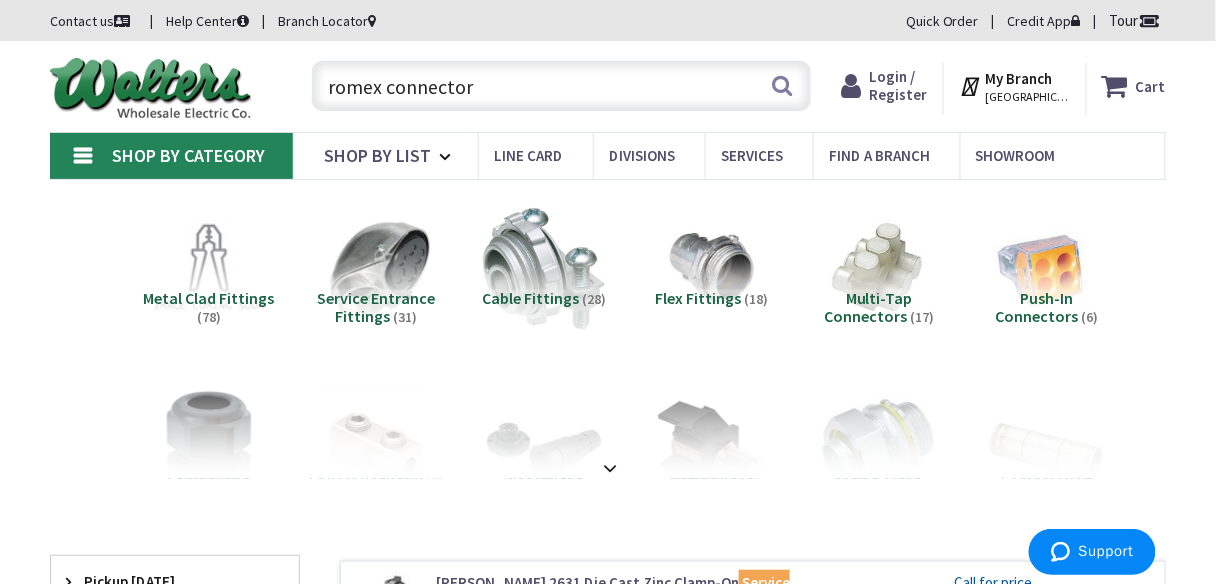 drag, startPoint x: 385, startPoint y: 90, endPoint x: 159, endPoint y: 57, distance: 228.39659 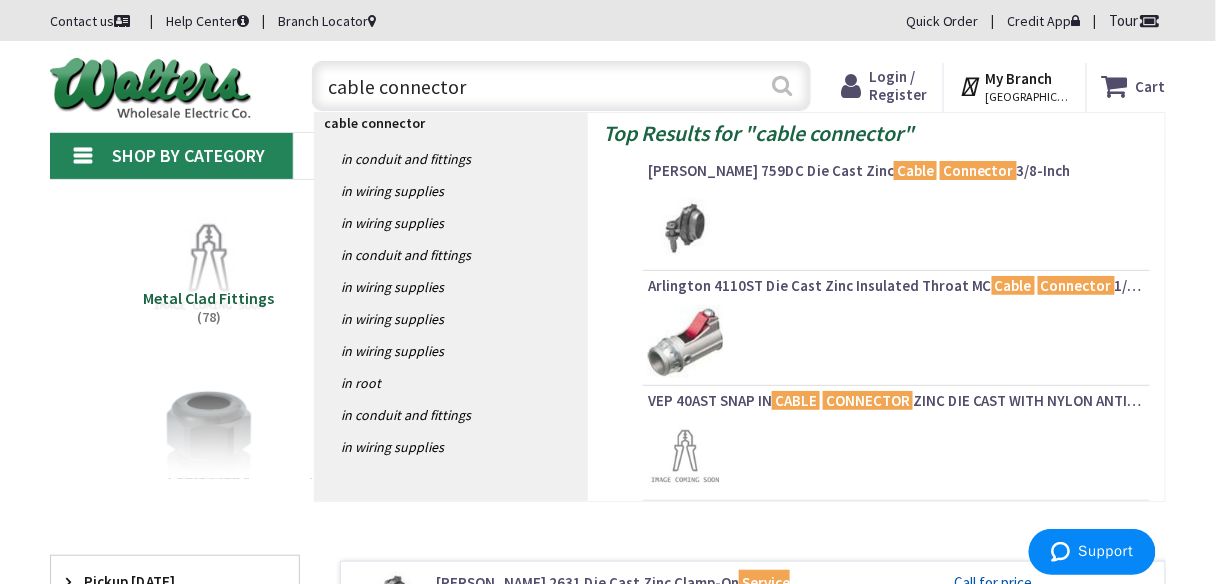 type on "cable connector" 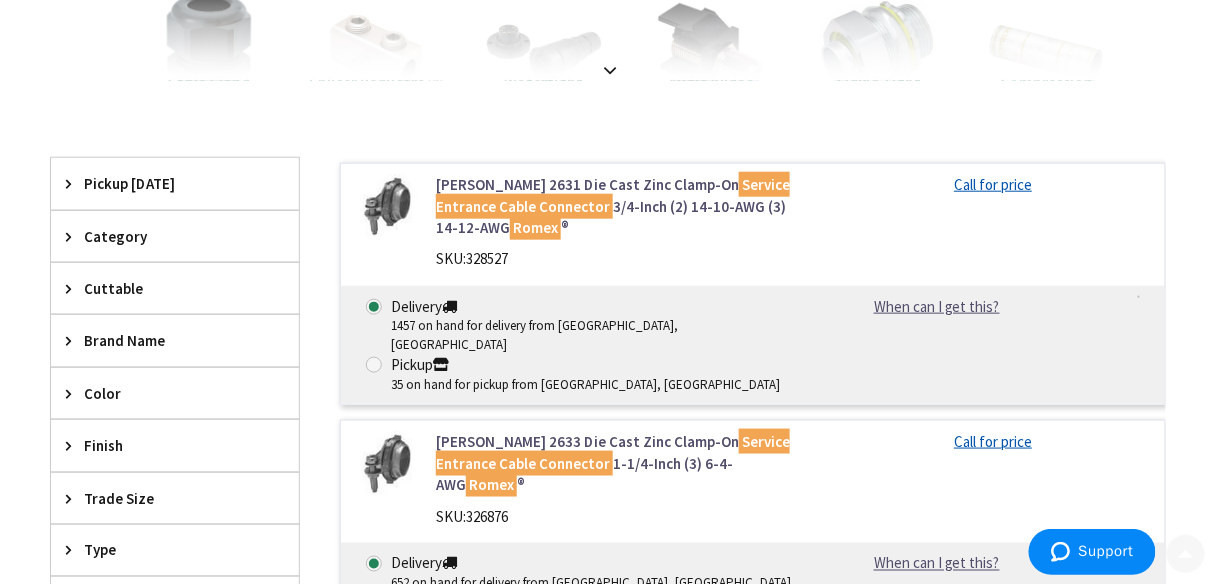 scroll, scrollTop: 400, scrollLeft: 0, axis: vertical 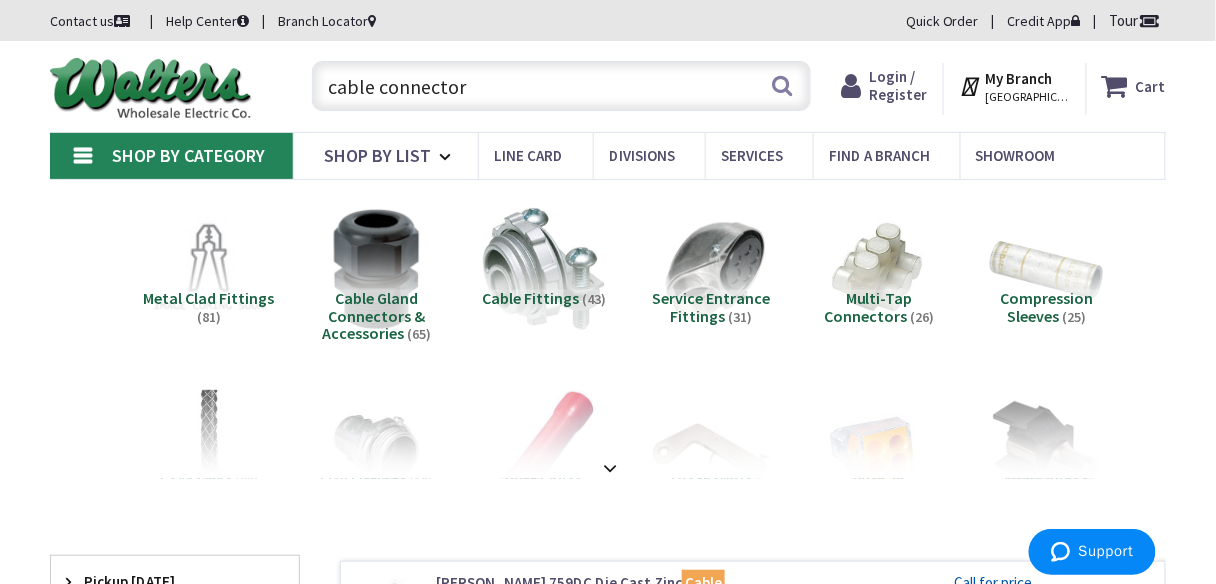 drag, startPoint x: 302, startPoint y: 104, endPoint x: 0, endPoint y: 129, distance: 303.033 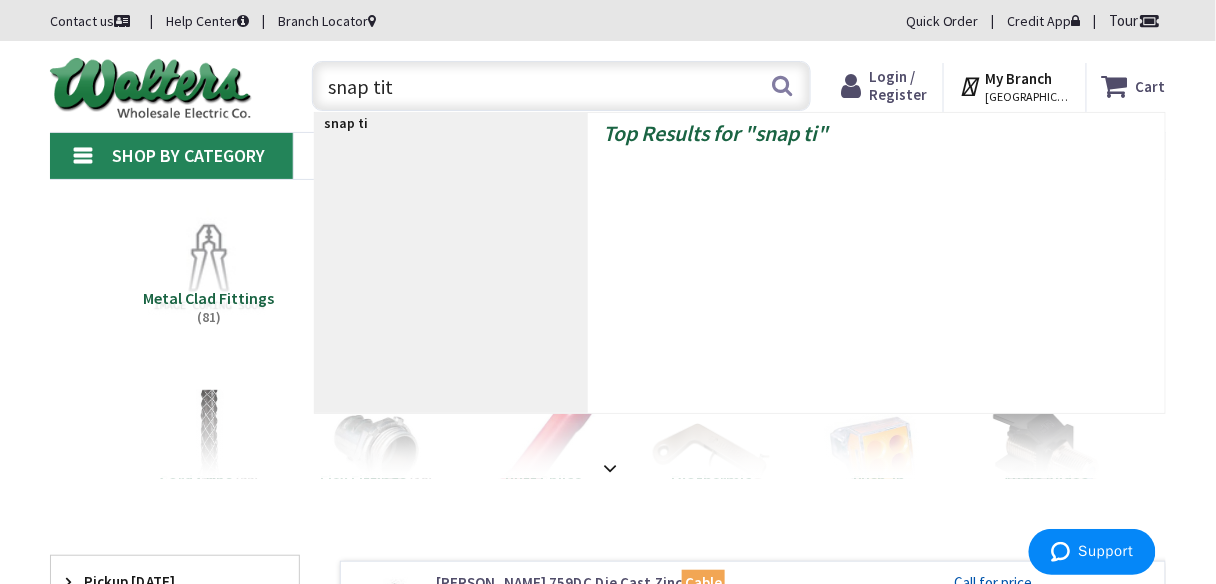 type on "snap tite" 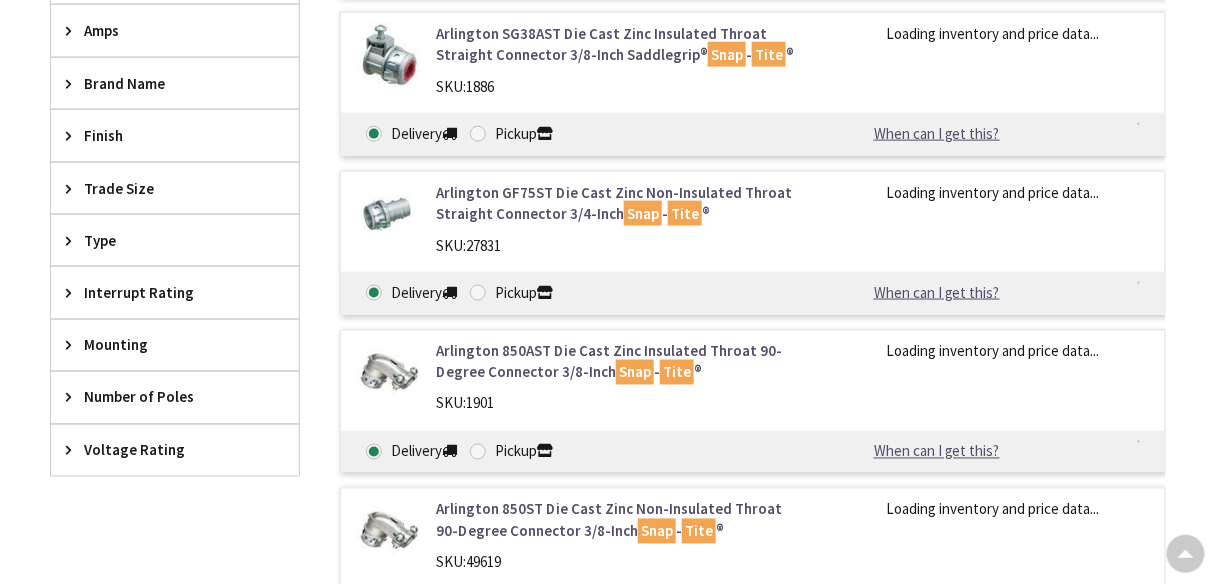 scroll, scrollTop: 785, scrollLeft: 0, axis: vertical 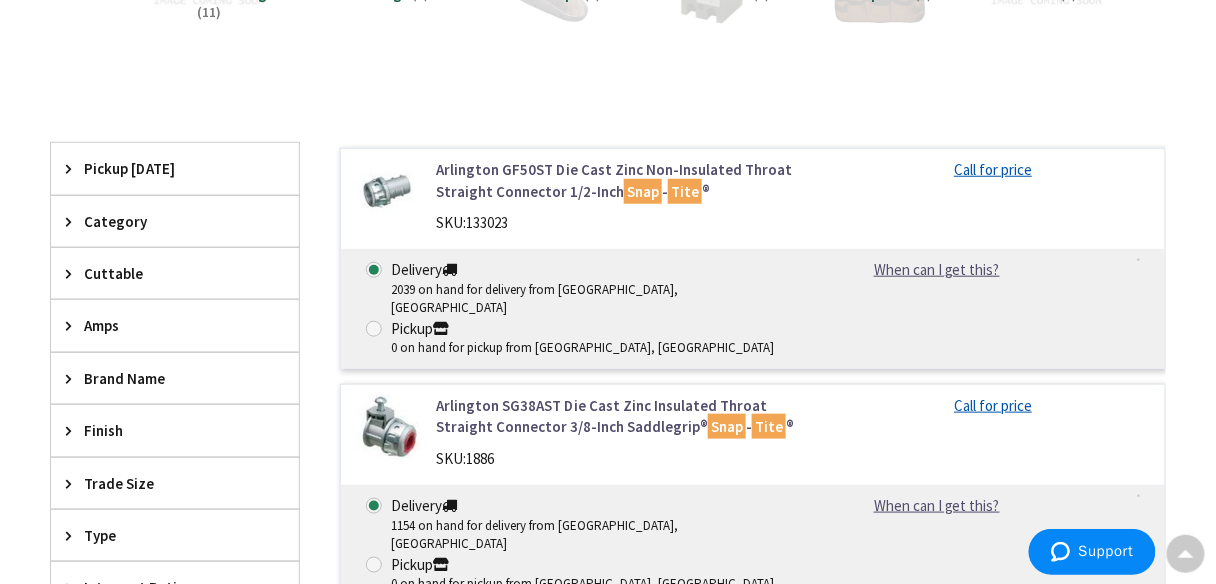click on "Category" at bounding box center (165, 221) 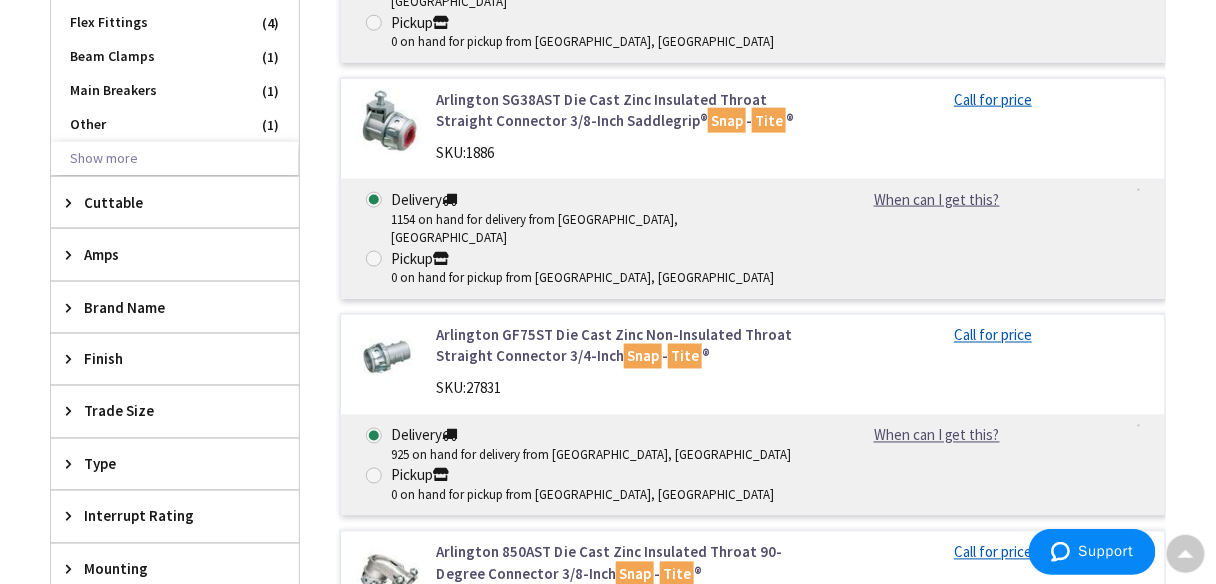 scroll, scrollTop: 705, scrollLeft: 0, axis: vertical 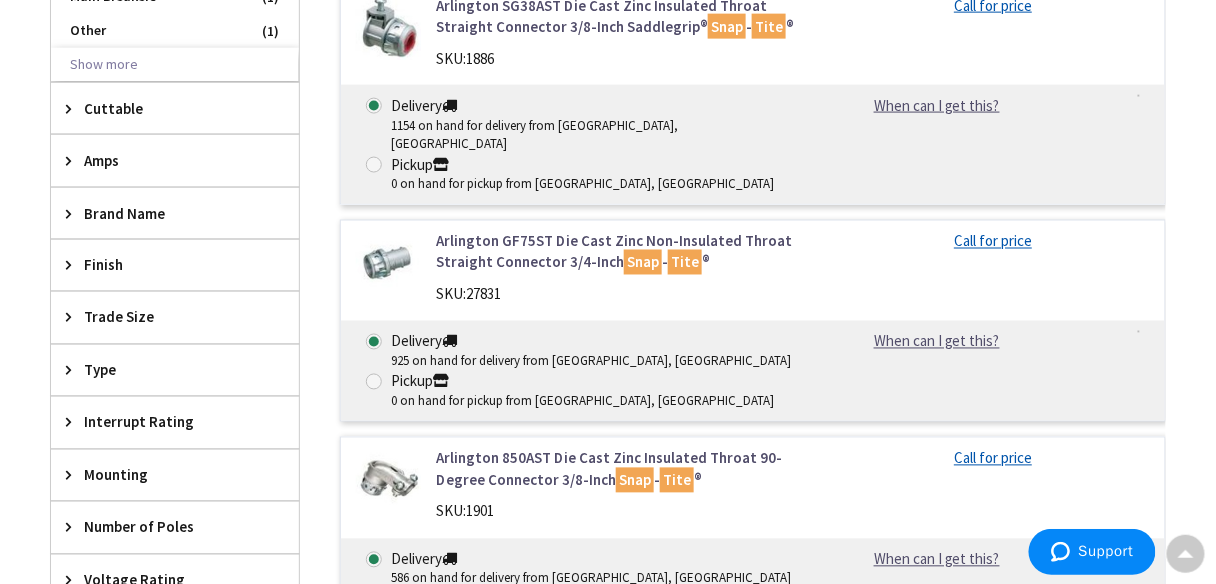click on "Trade Size" at bounding box center (165, 317) 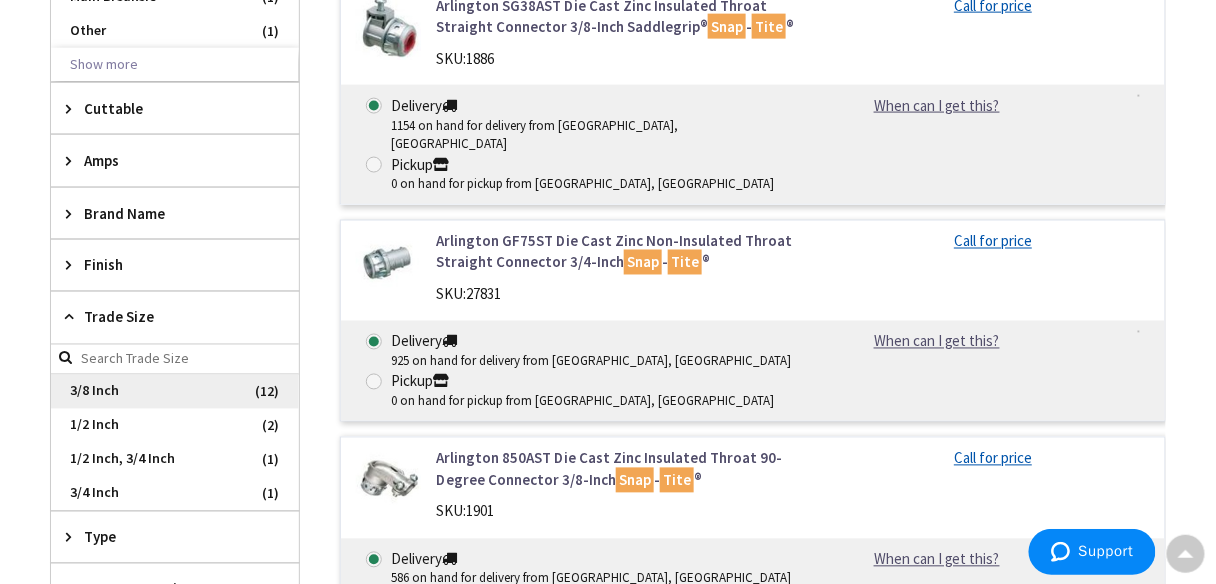 click on "3/8 Inch" at bounding box center (175, 392) 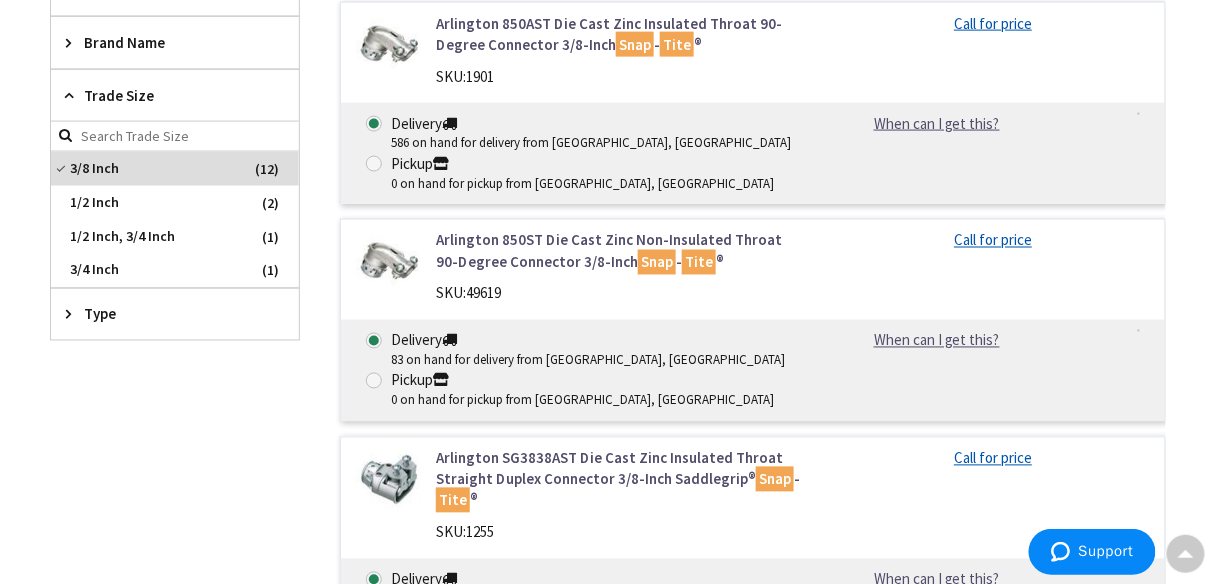 scroll, scrollTop: 722, scrollLeft: 0, axis: vertical 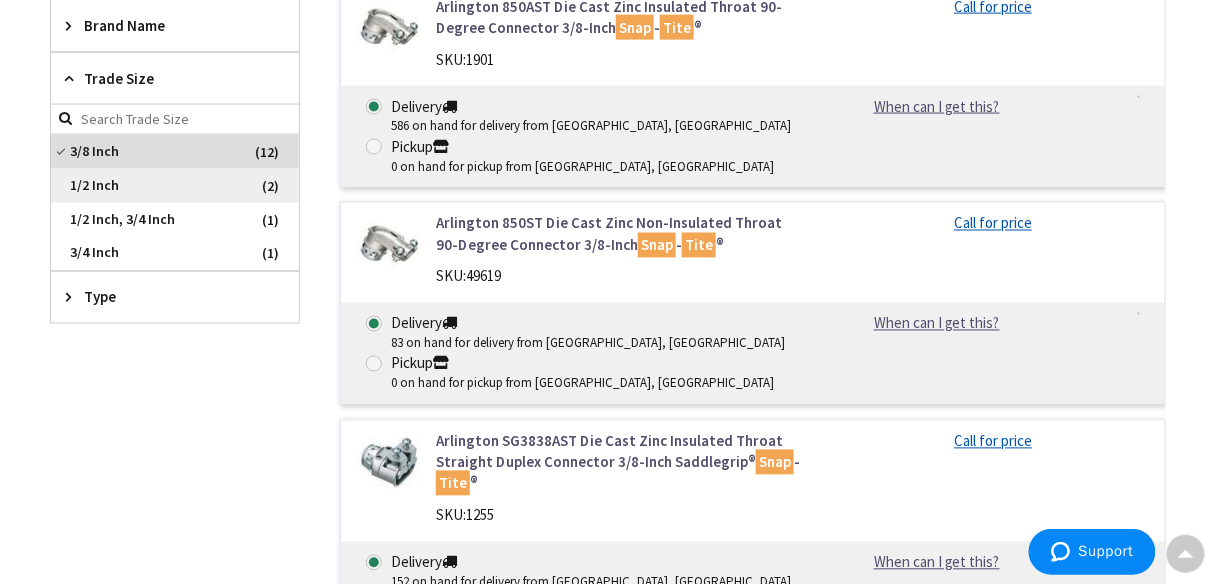 click on "1/2 Inch" at bounding box center [175, 186] 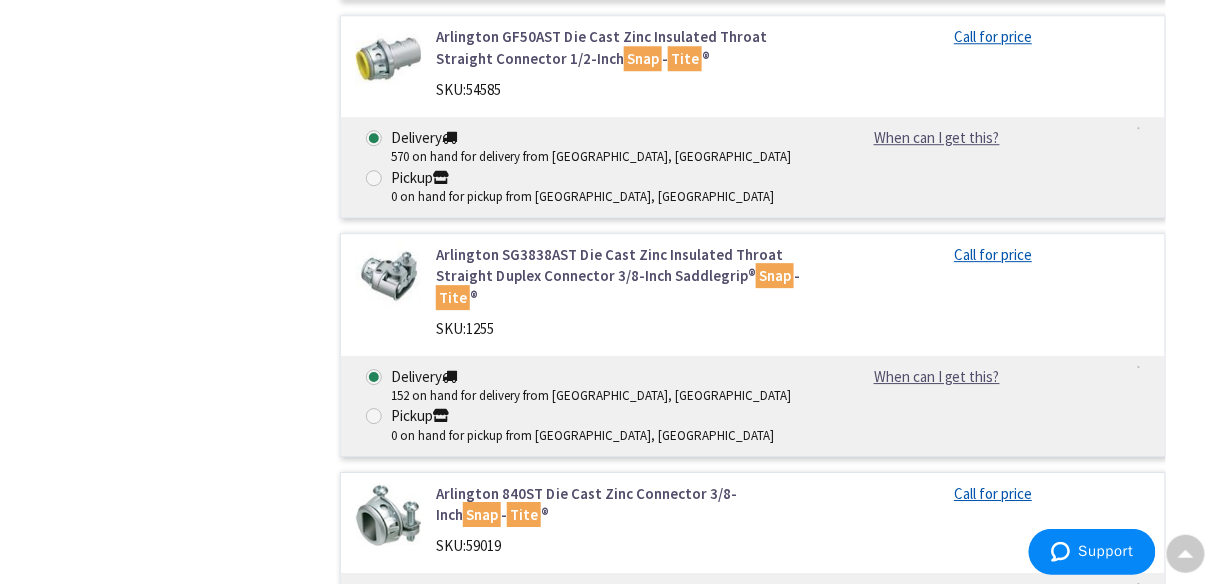 scroll, scrollTop: 1522, scrollLeft: 0, axis: vertical 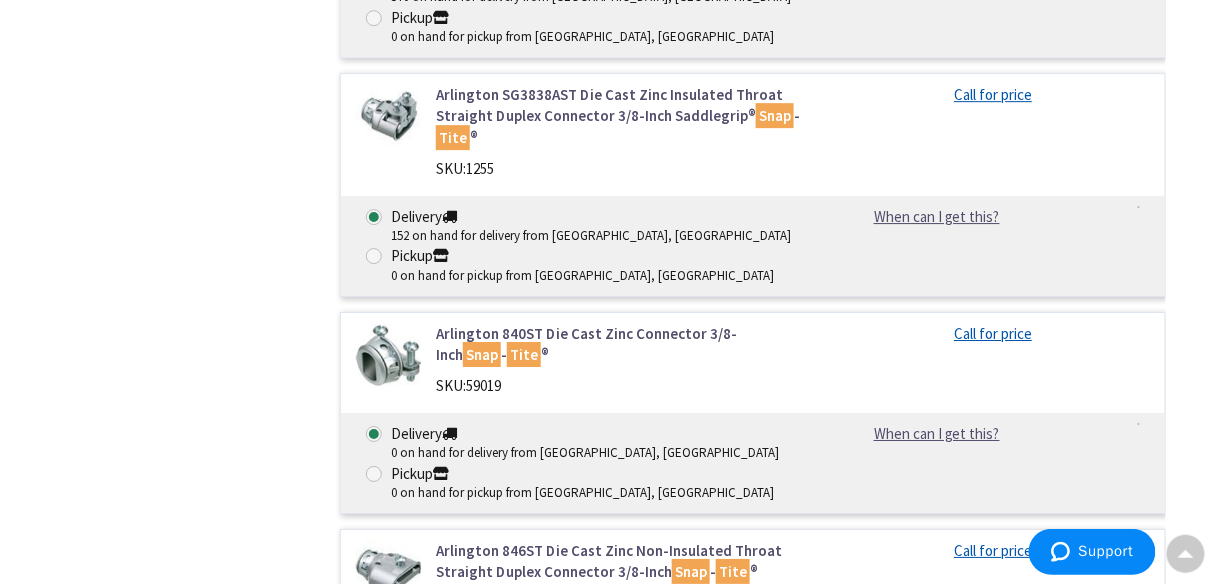 click on "Arlington 840ST Die Cast Zinc Connector 3/8-Inch  Snap - Tite ®" at bounding box center (621, 344) 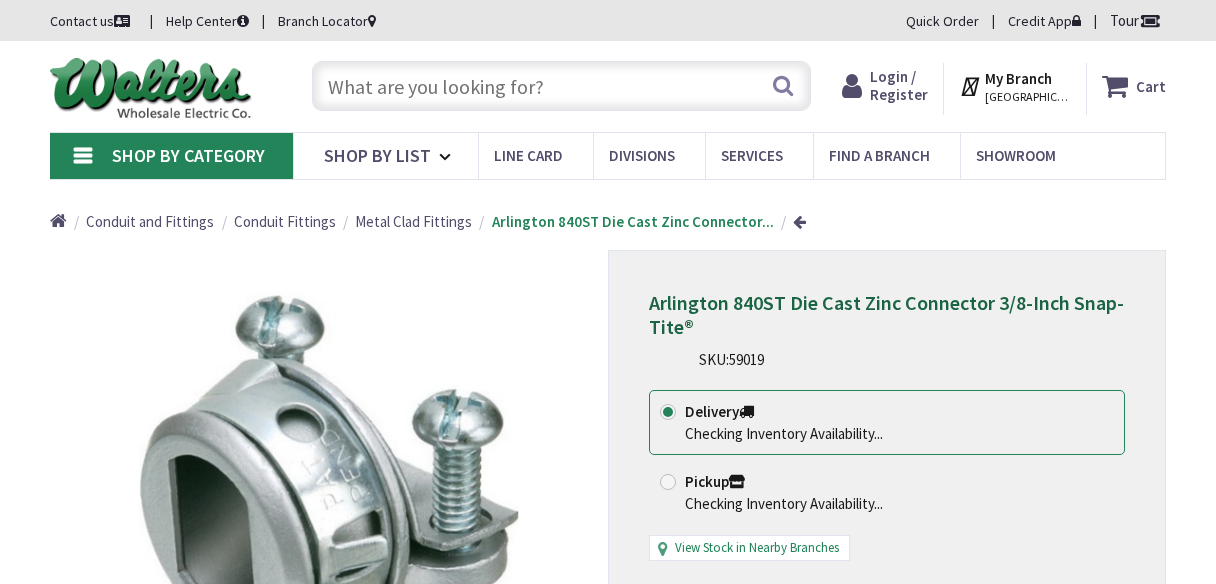 scroll, scrollTop: 0, scrollLeft: 0, axis: both 